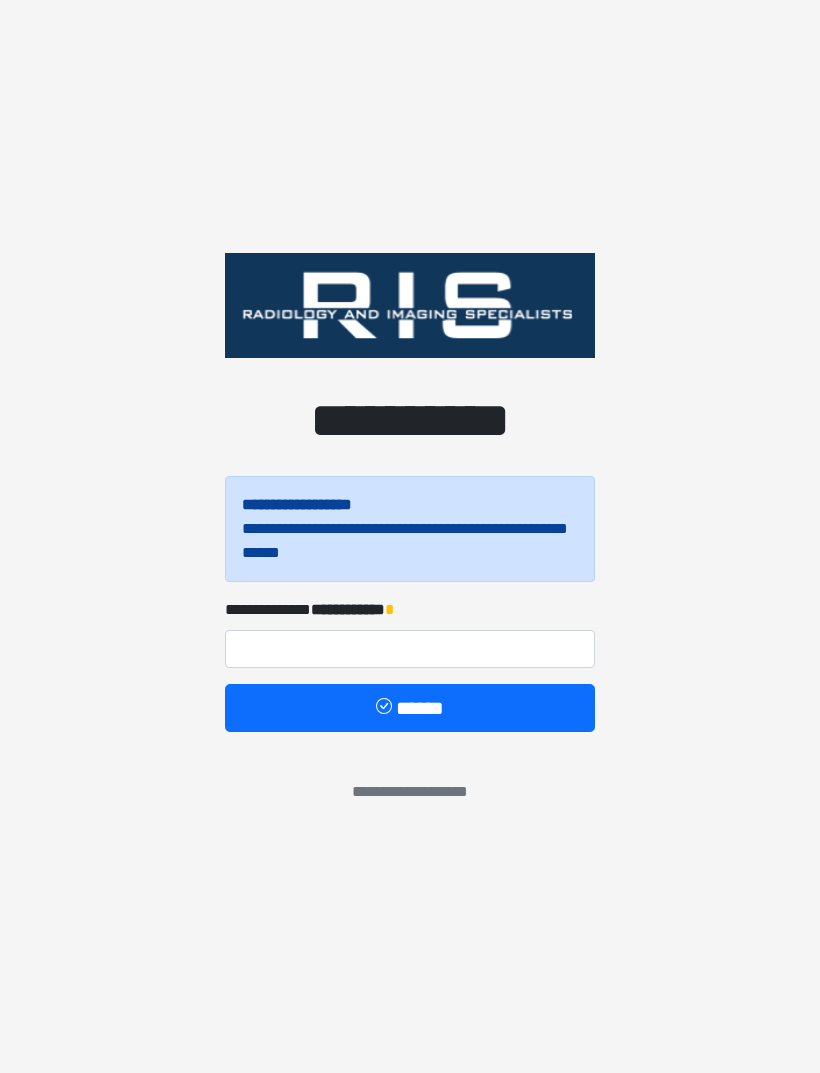scroll, scrollTop: 0, scrollLeft: 0, axis: both 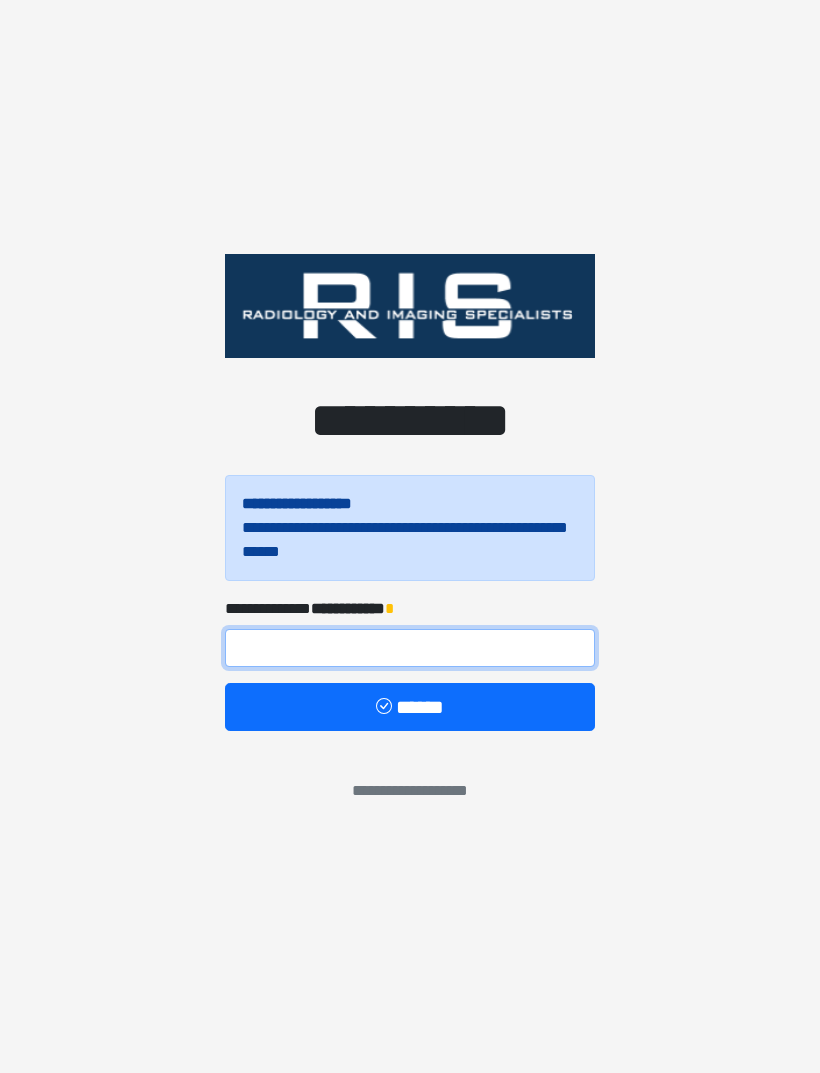 click at bounding box center (410, 648) 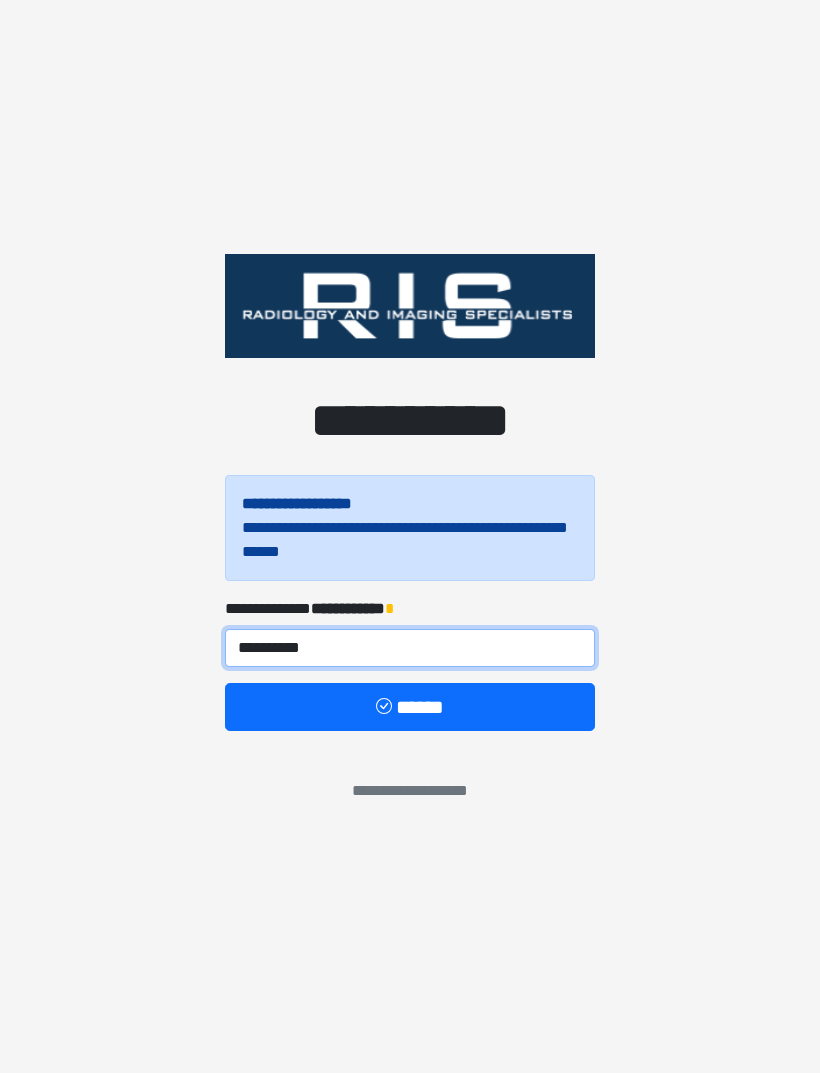 type on "**********" 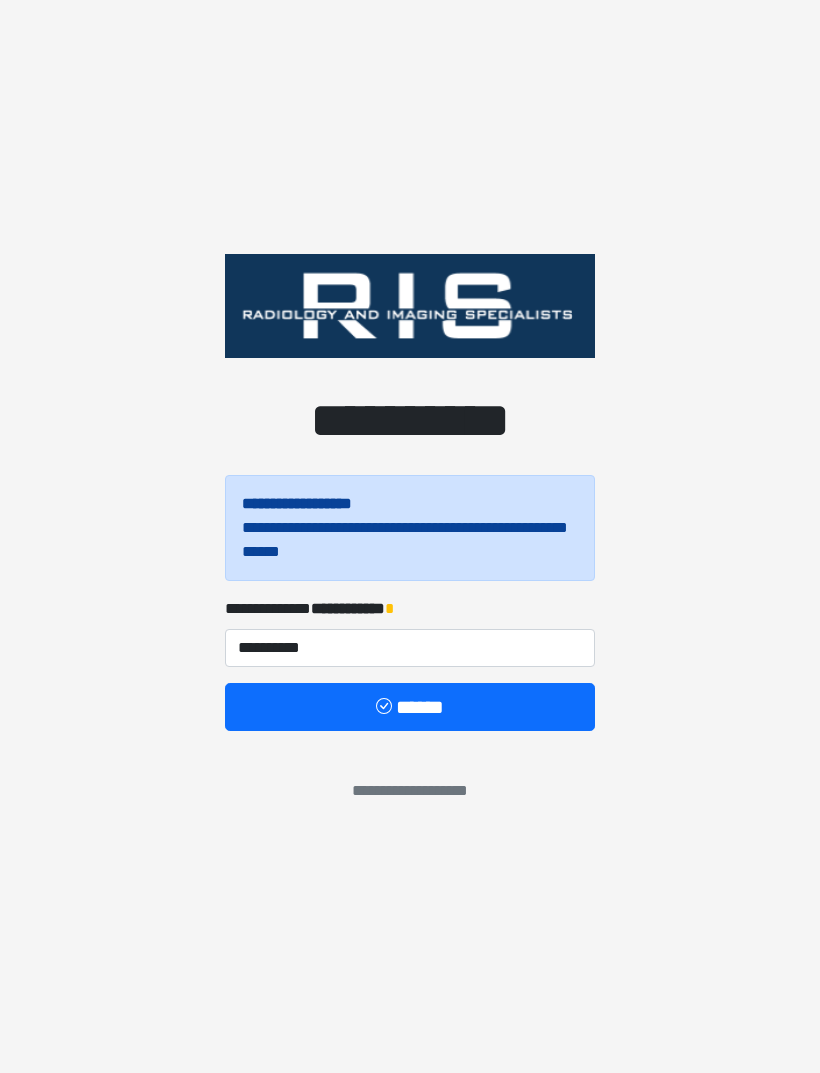 click on "******" at bounding box center (410, 707) 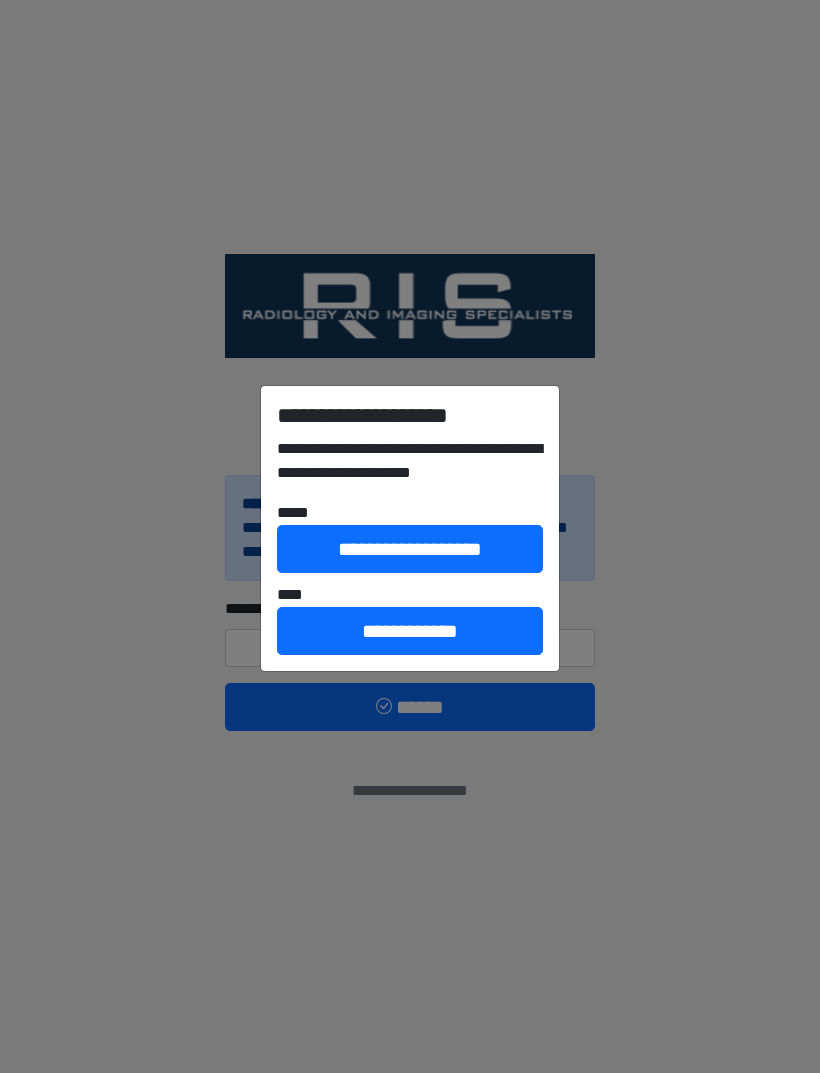 click on "**********" at bounding box center (410, 631) 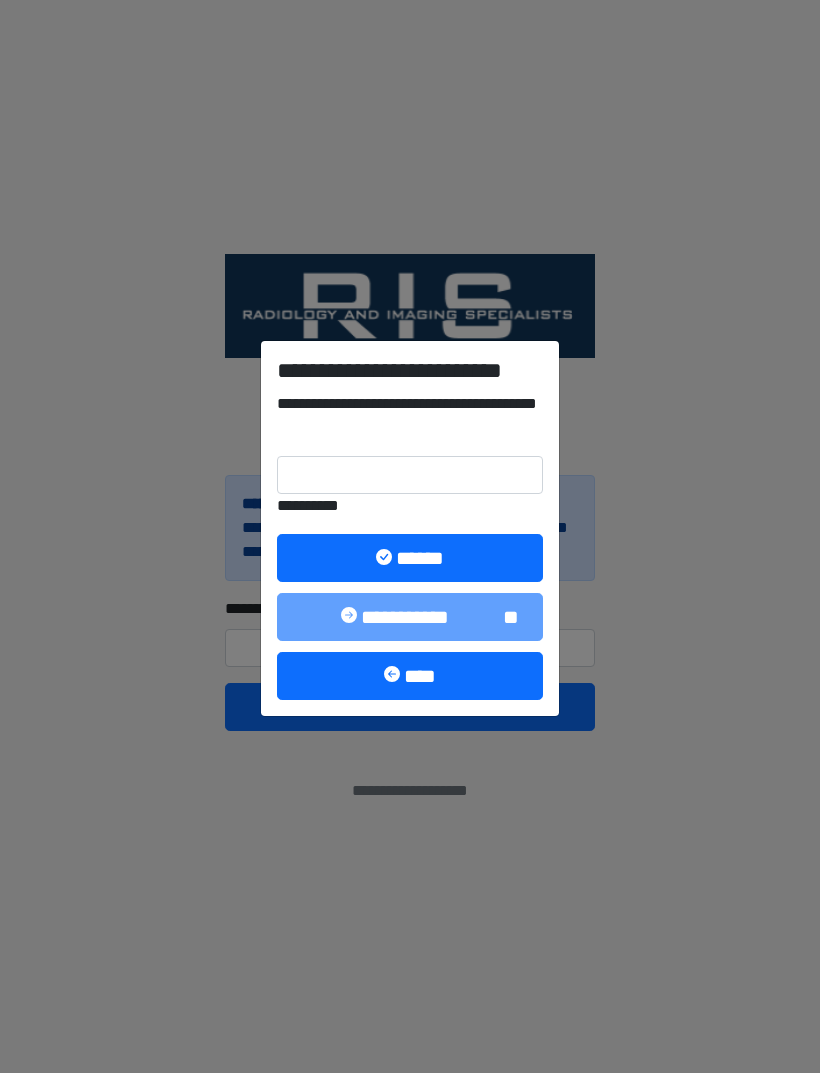 click on "**********" at bounding box center (410, 536) 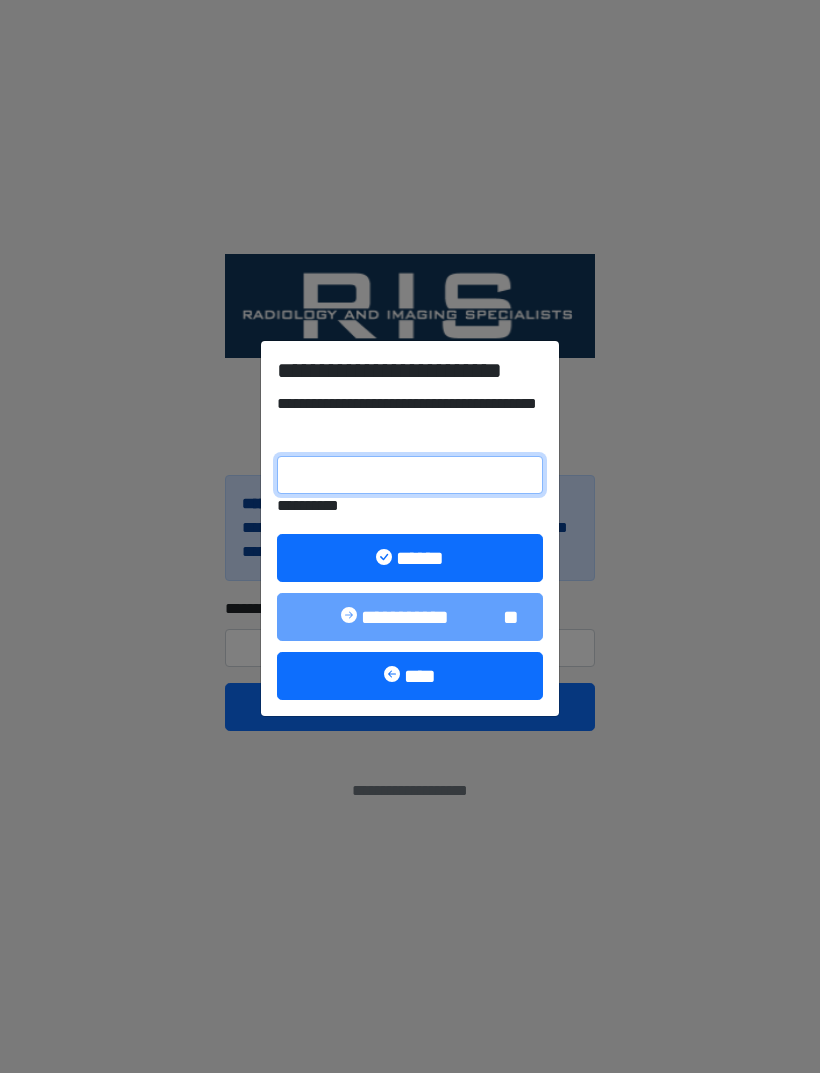 click on "**********" at bounding box center [410, 475] 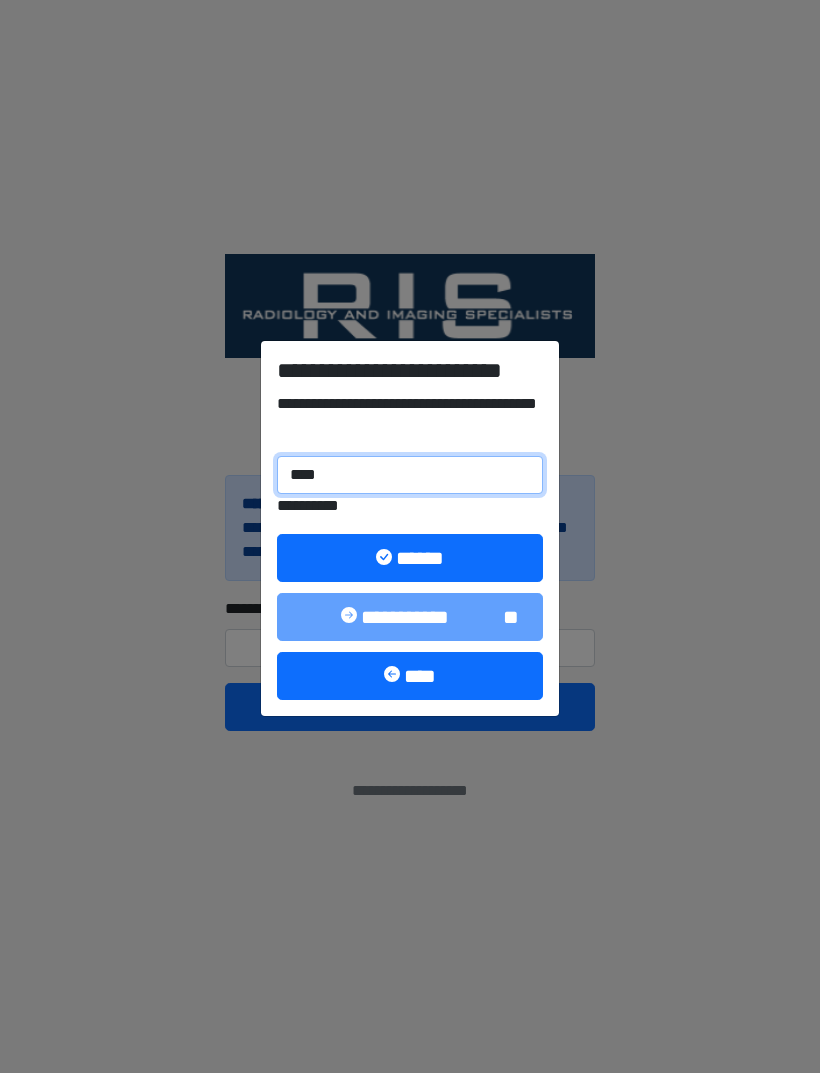 click on "****" at bounding box center [410, 475] 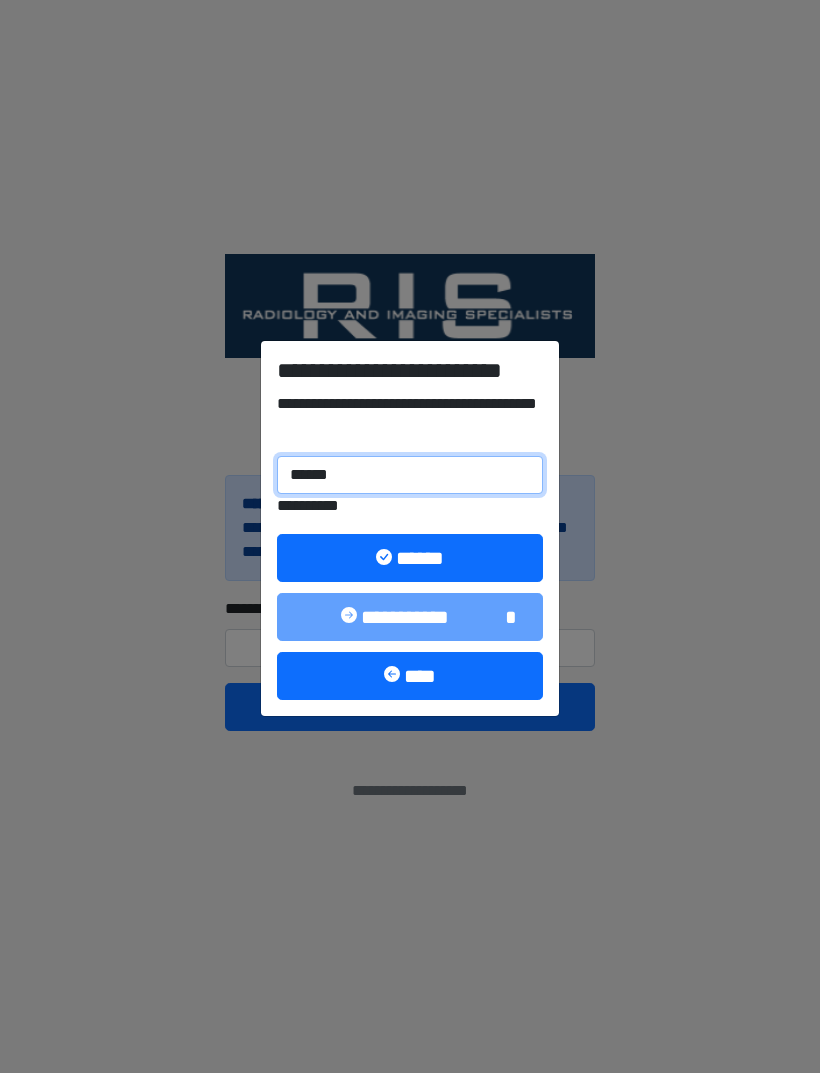 type on "******" 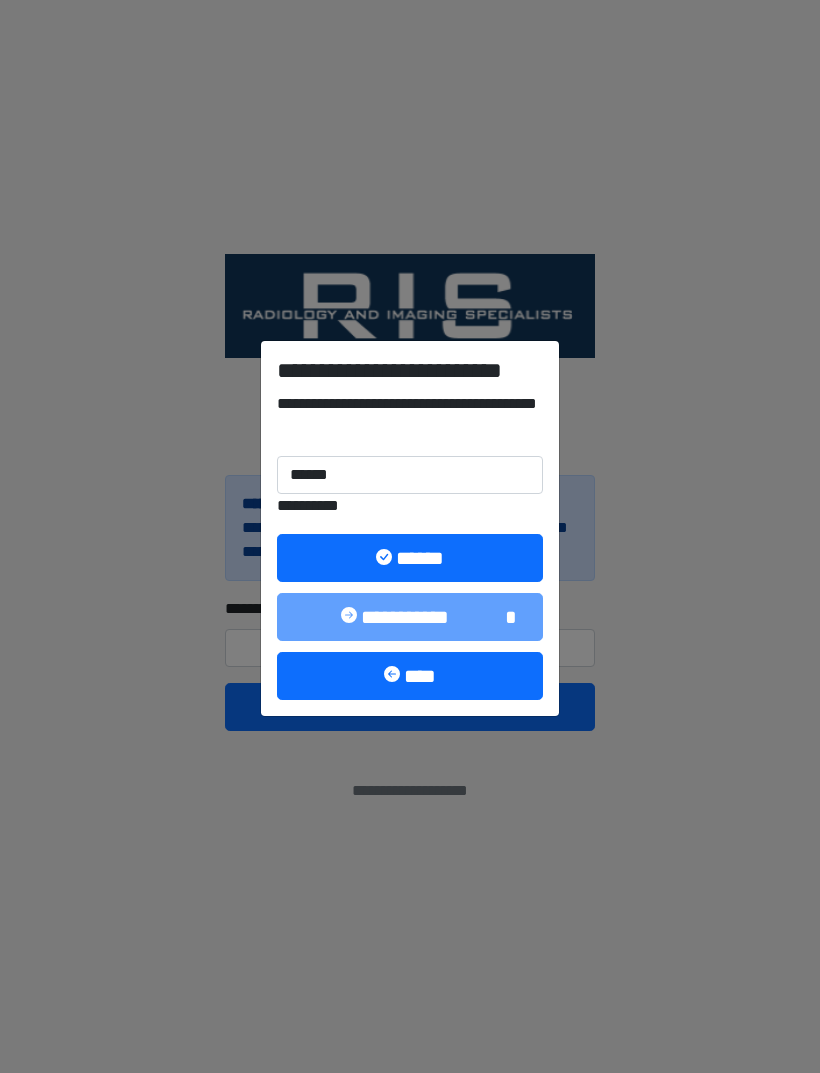 click on "******" at bounding box center [410, 558] 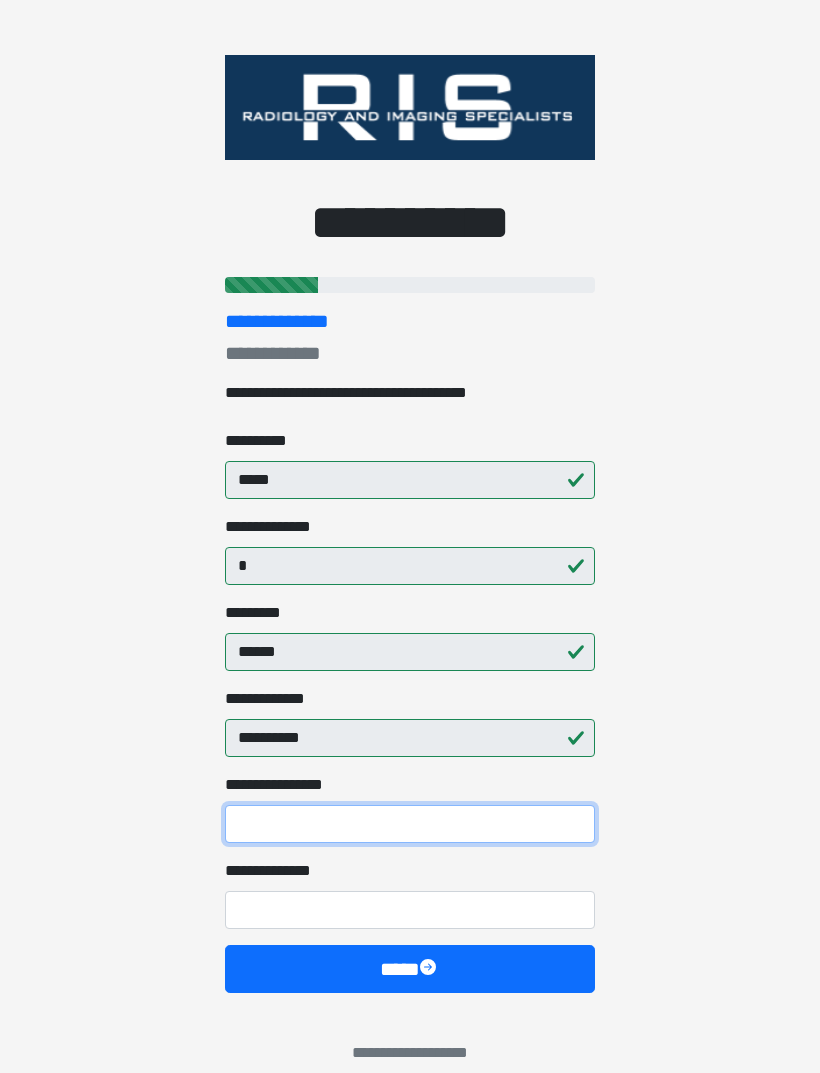 click on "**********" at bounding box center [410, 824] 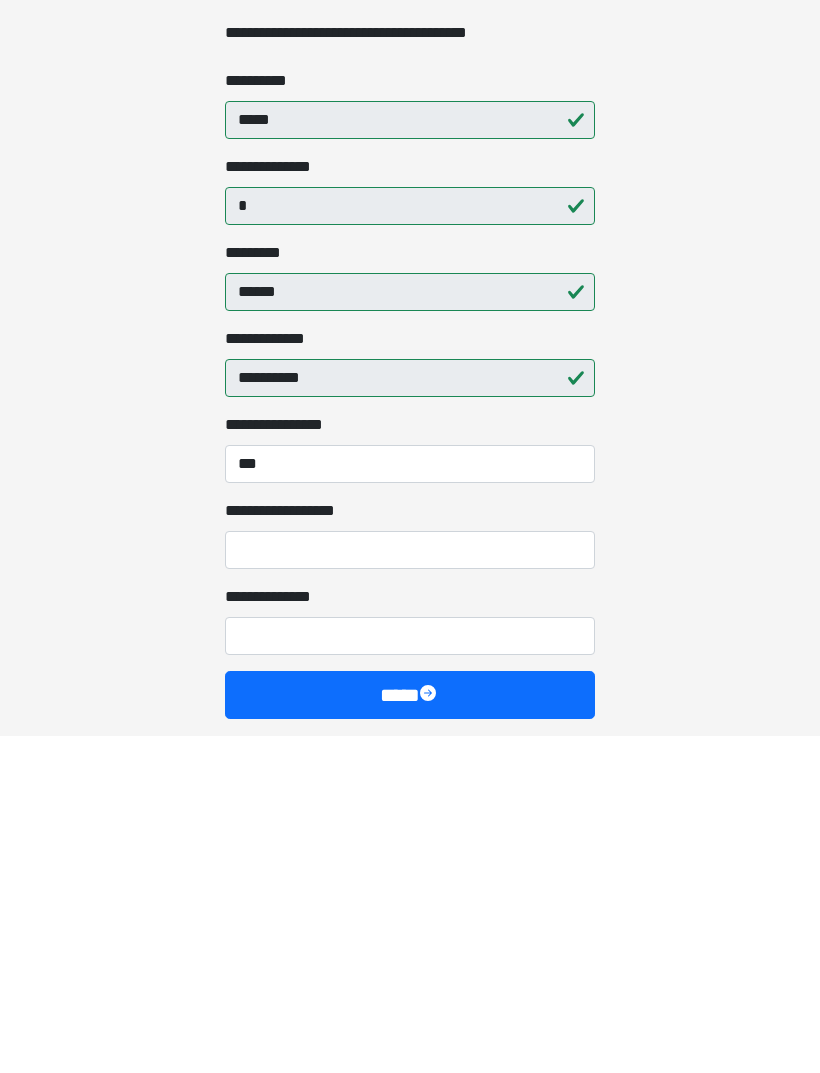 click on "*" at bounding box center [311, 933] 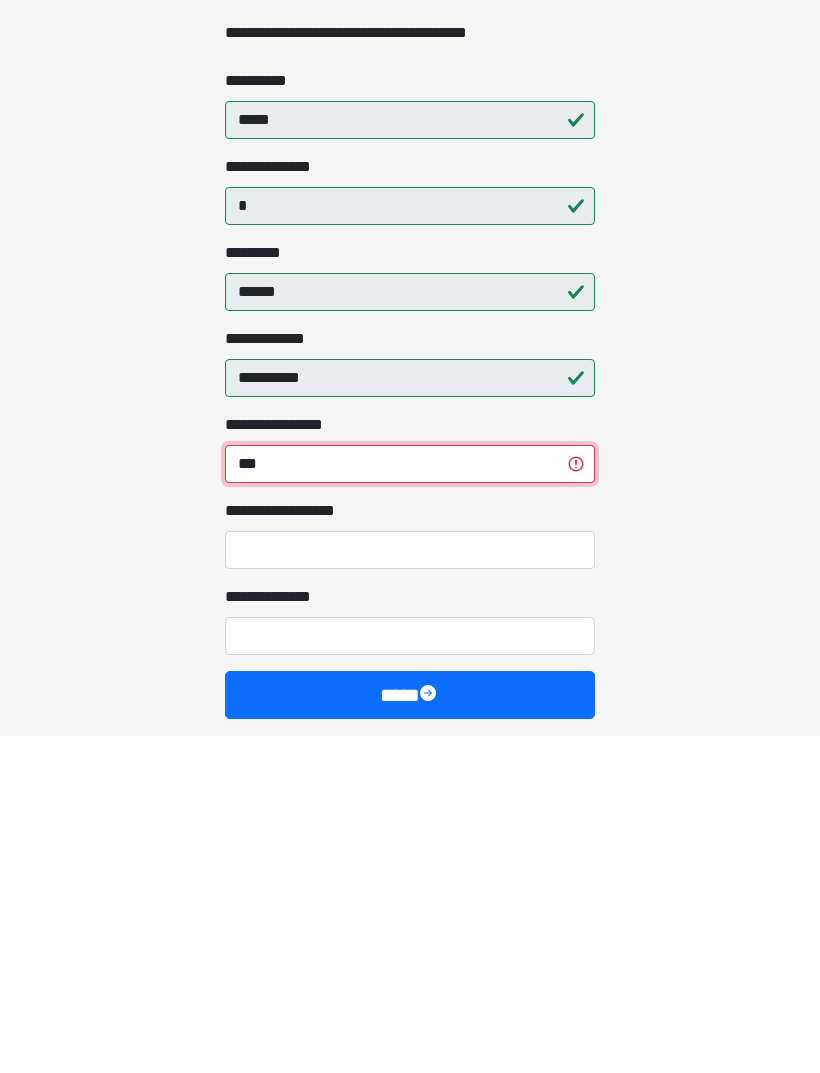 click on "***" at bounding box center [410, 801] 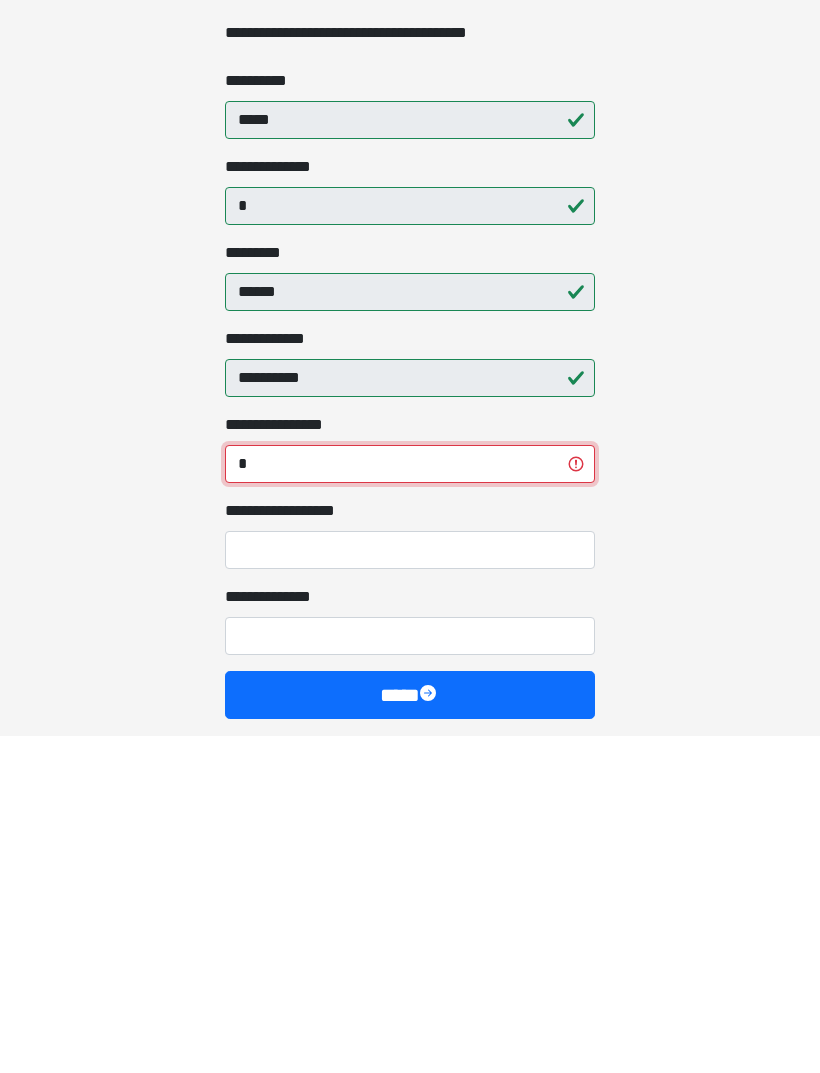 type on "*" 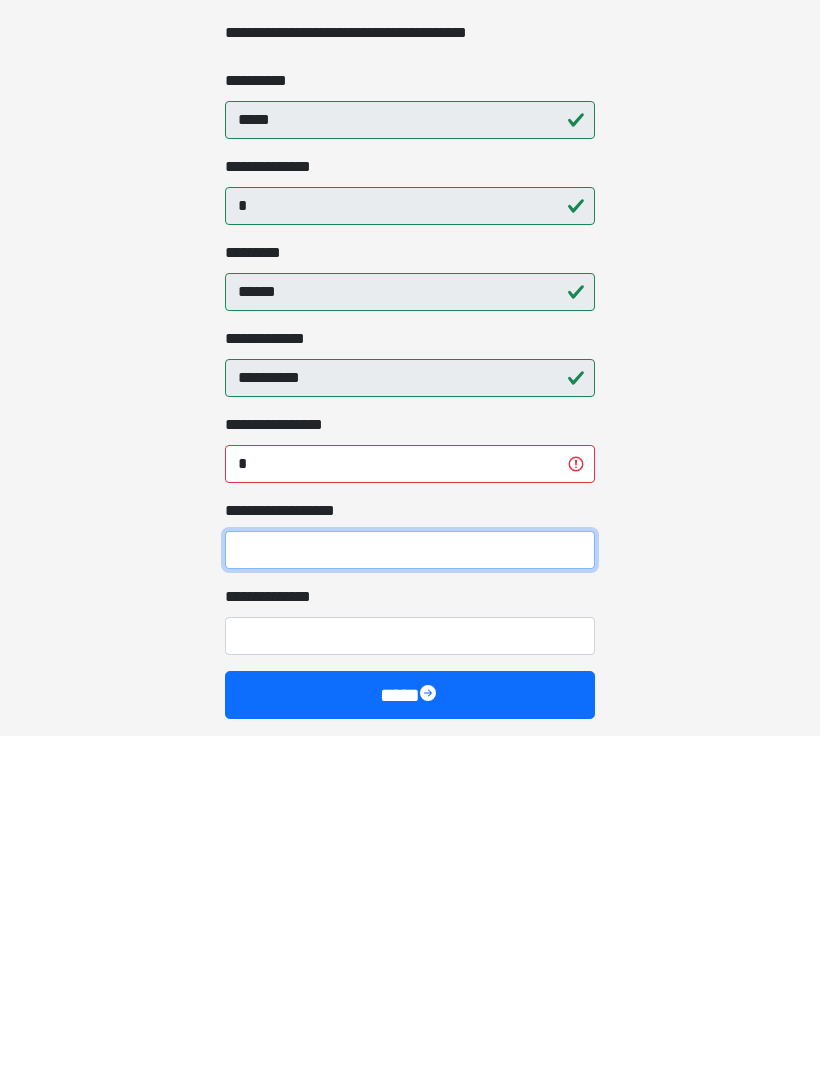 click on "**********" at bounding box center (410, 887) 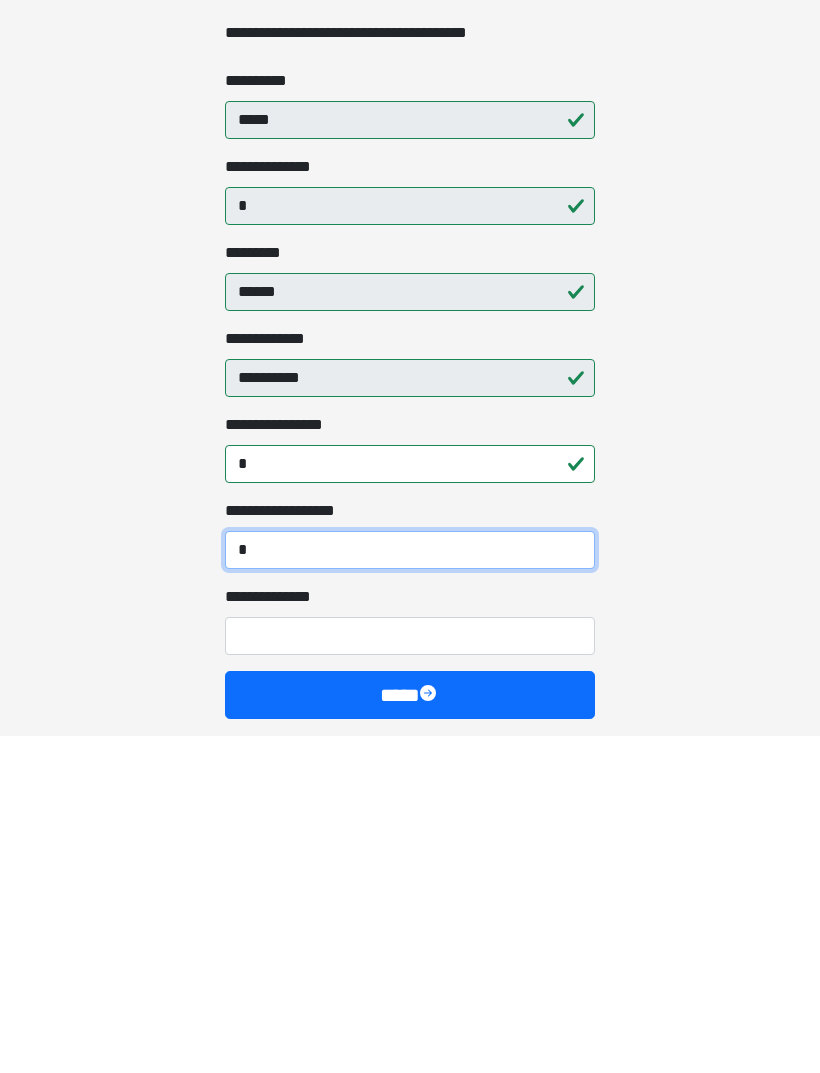 type on "*" 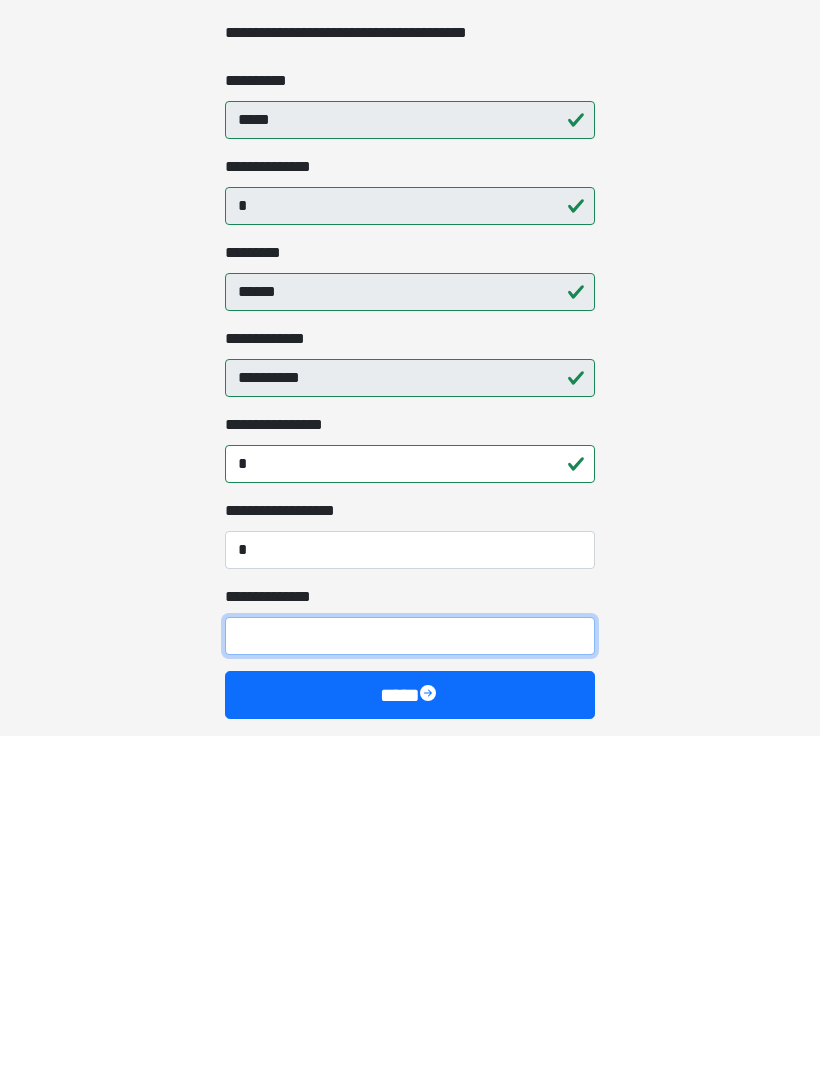 click on "**********" at bounding box center [410, 973] 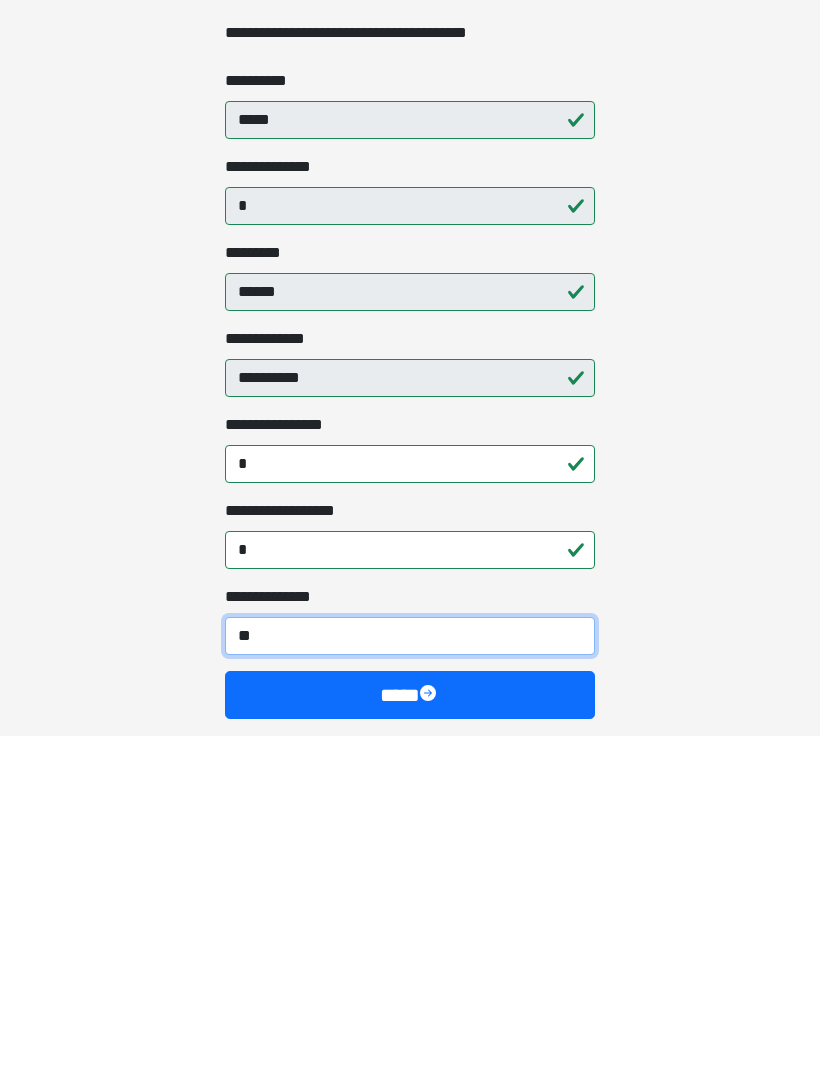 type on "***" 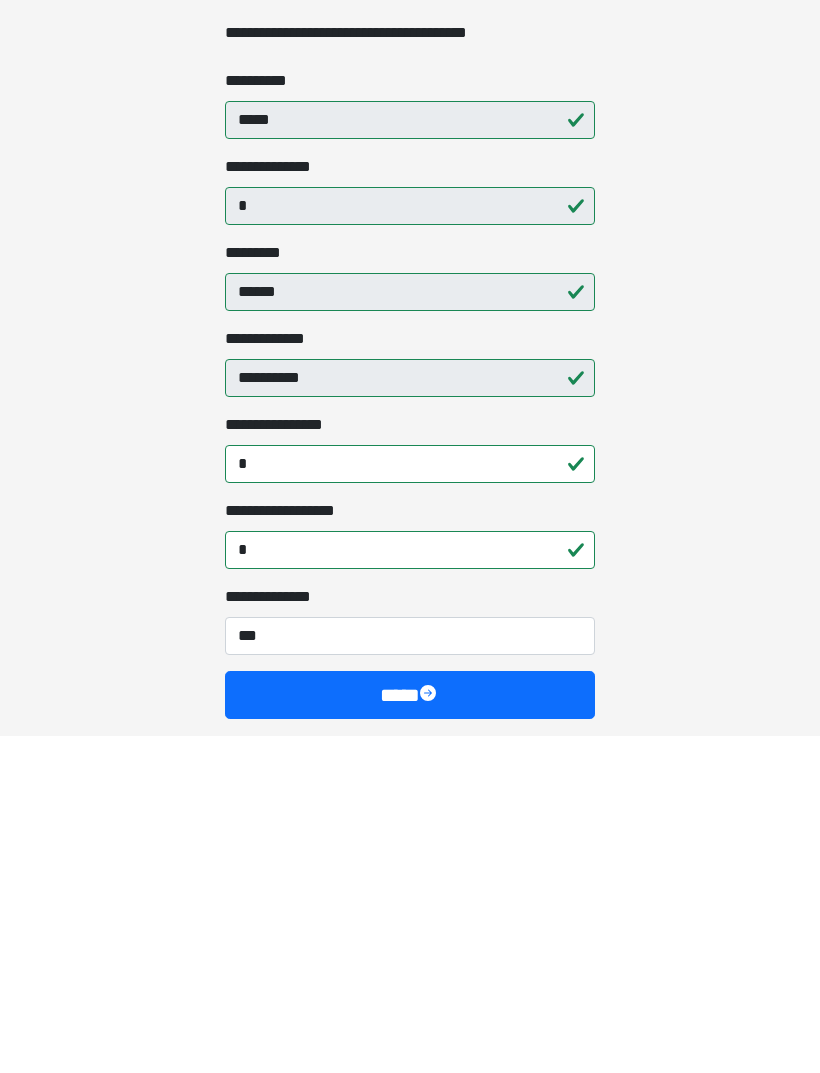 click on "****" at bounding box center (410, 1032) 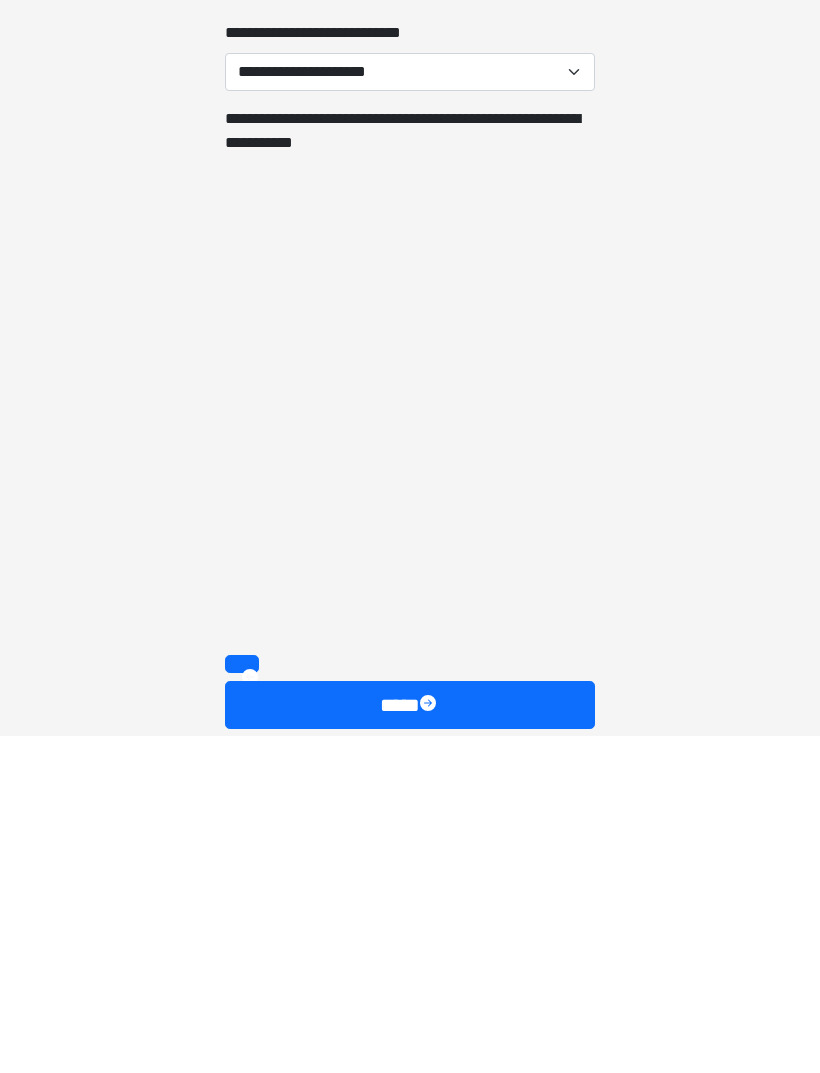 scroll, scrollTop: 0, scrollLeft: 0, axis: both 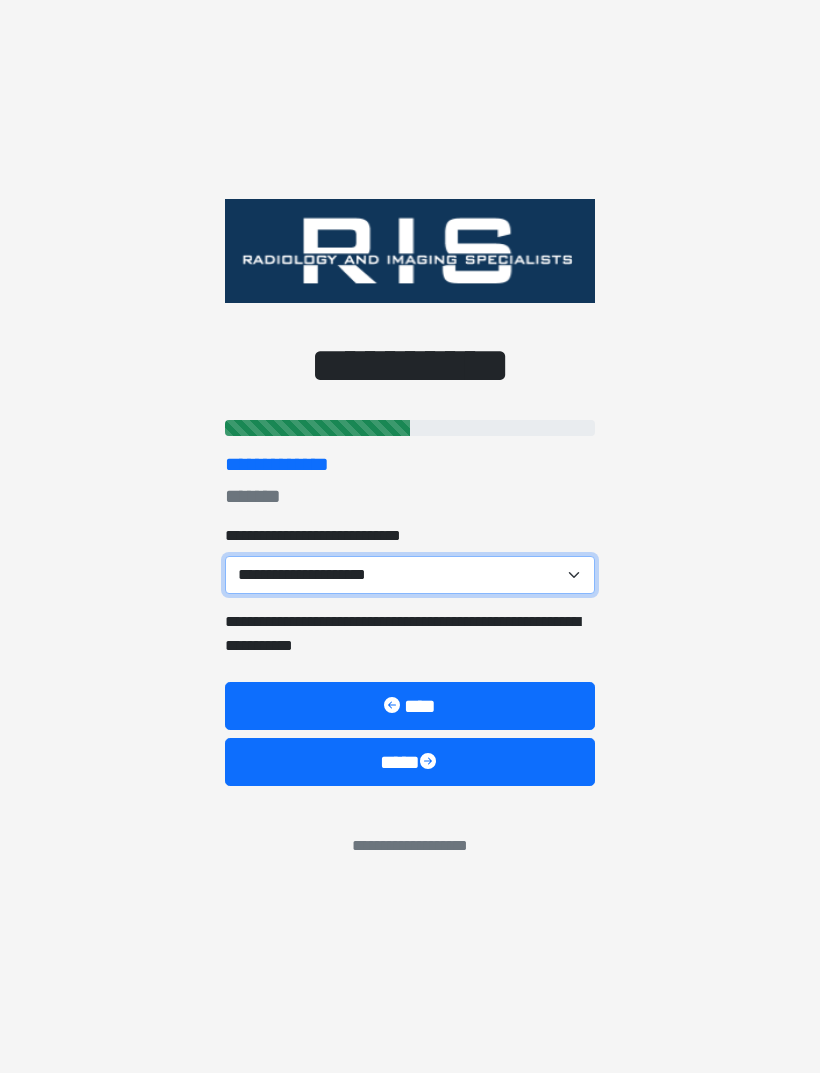 click on "**********" at bounding box center [410, 575] 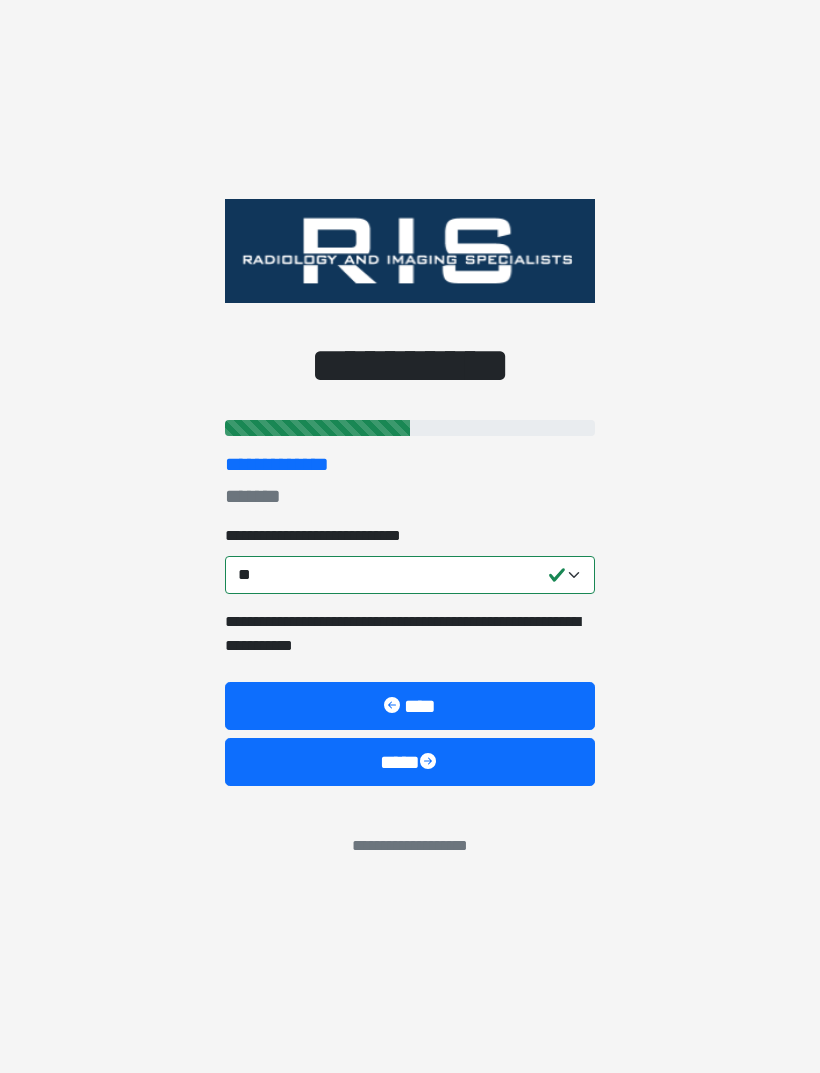 click on "****" at bounding box center [410, 762] 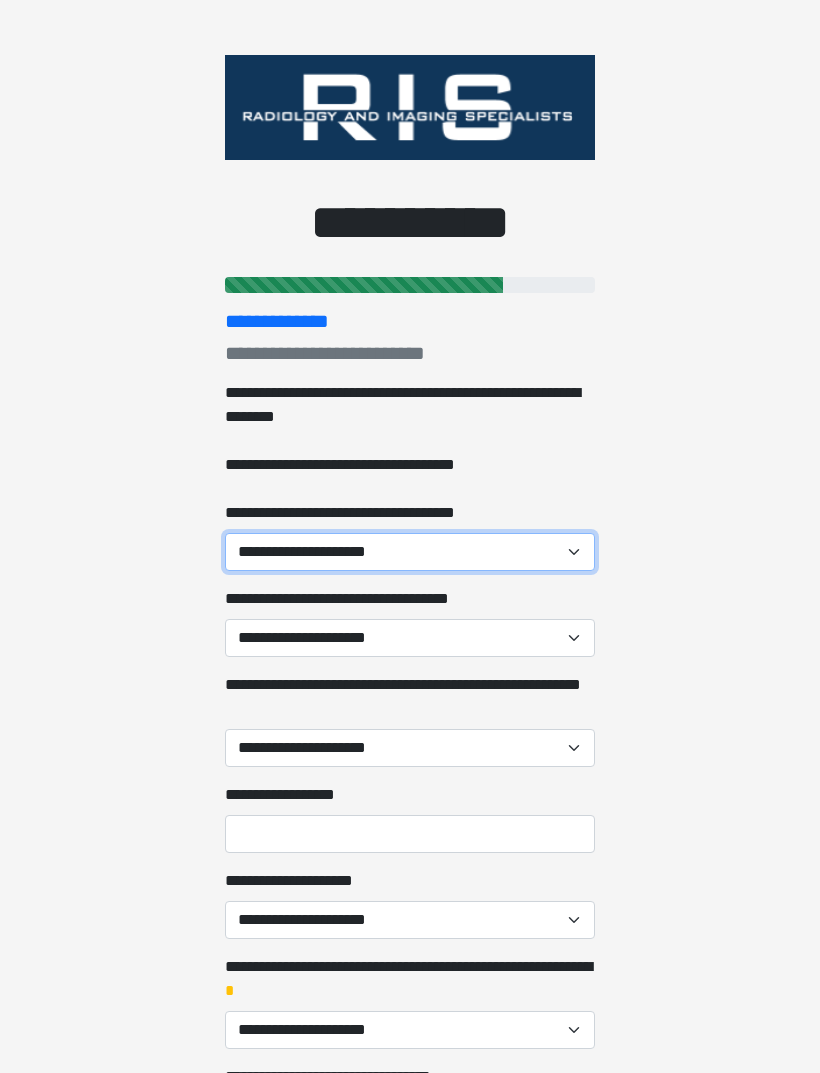 click on "**********" at bounding box center (410, 552) 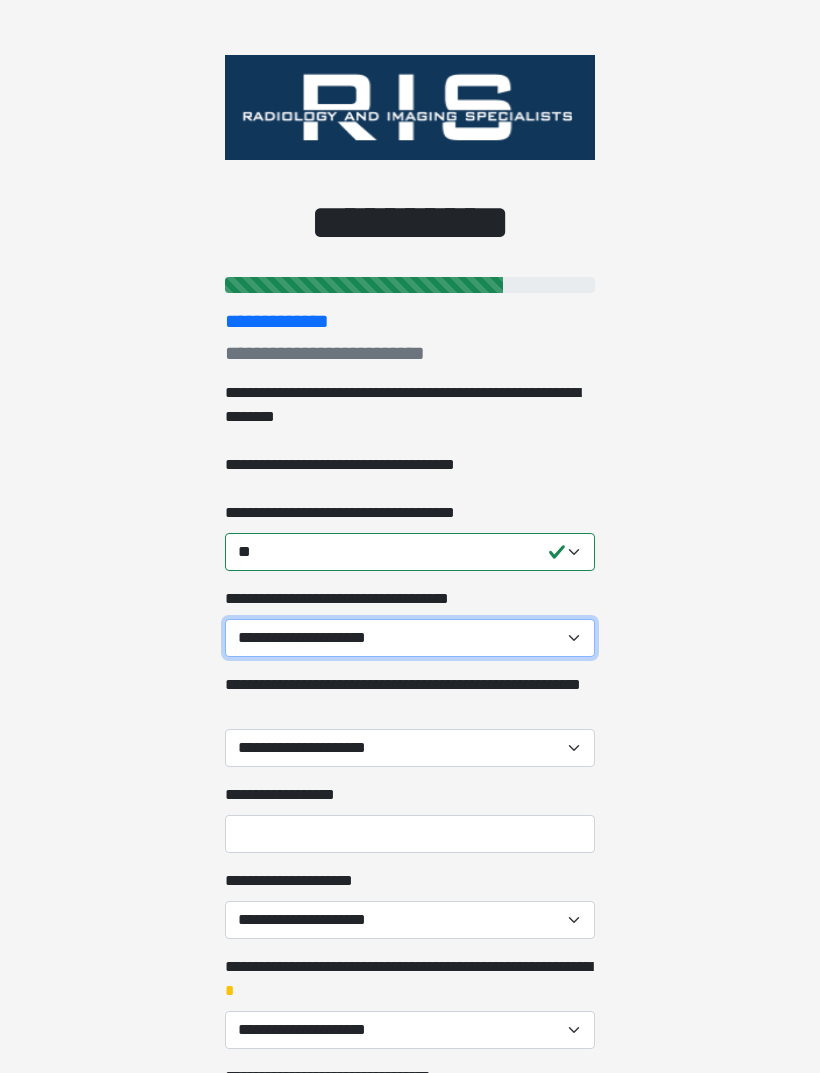 click on "**********" at bounding box center [410, 638] 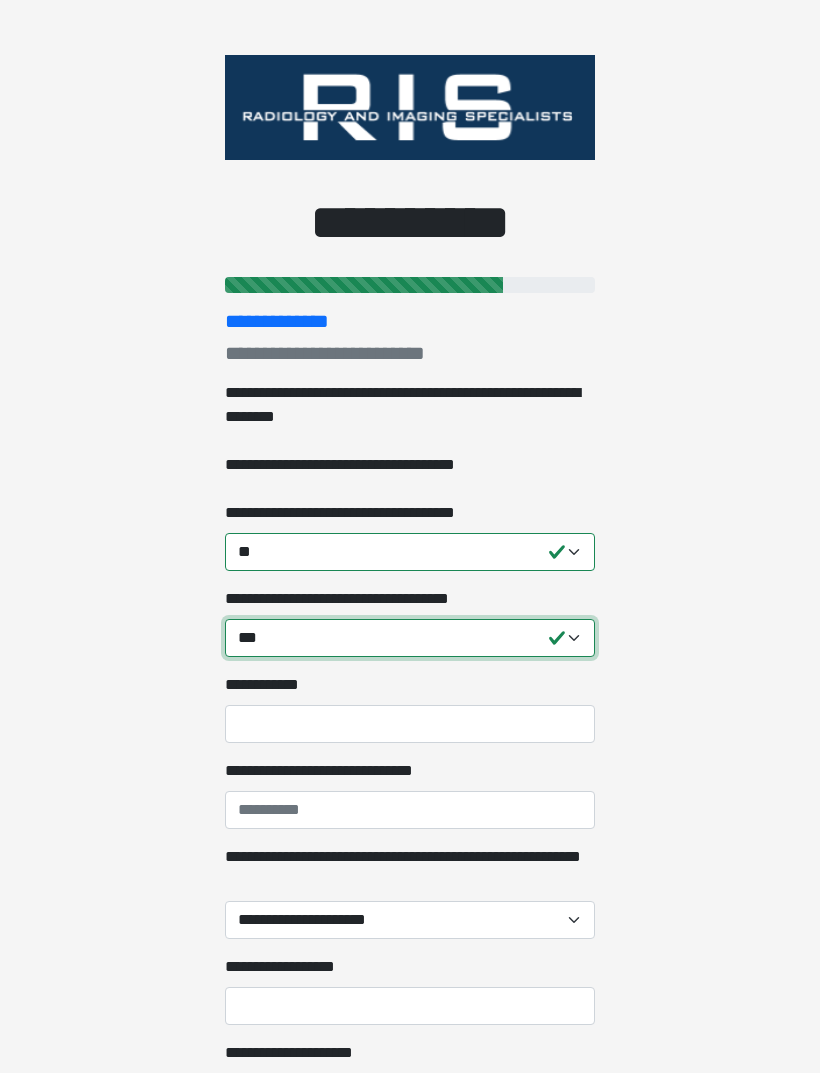 click on "**********" at bounding box center [410, 638] 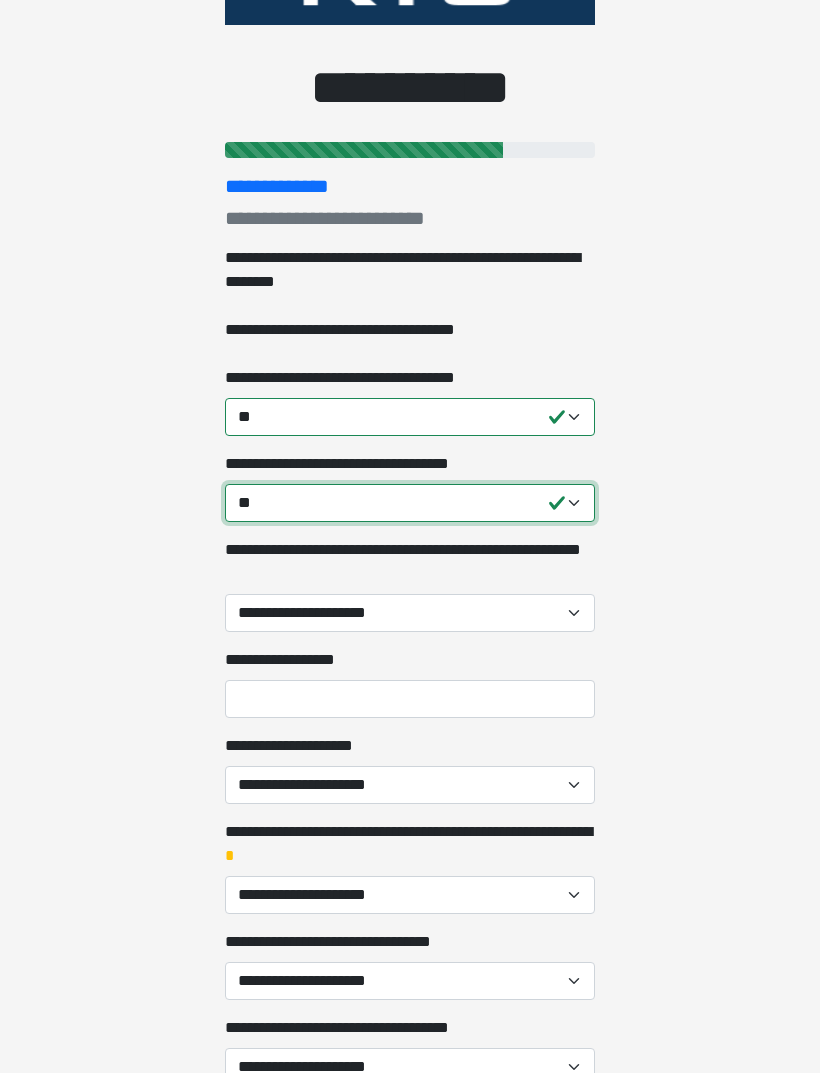 scroll, scrollTop: 144, scrollLeft: 0, axis: vertical 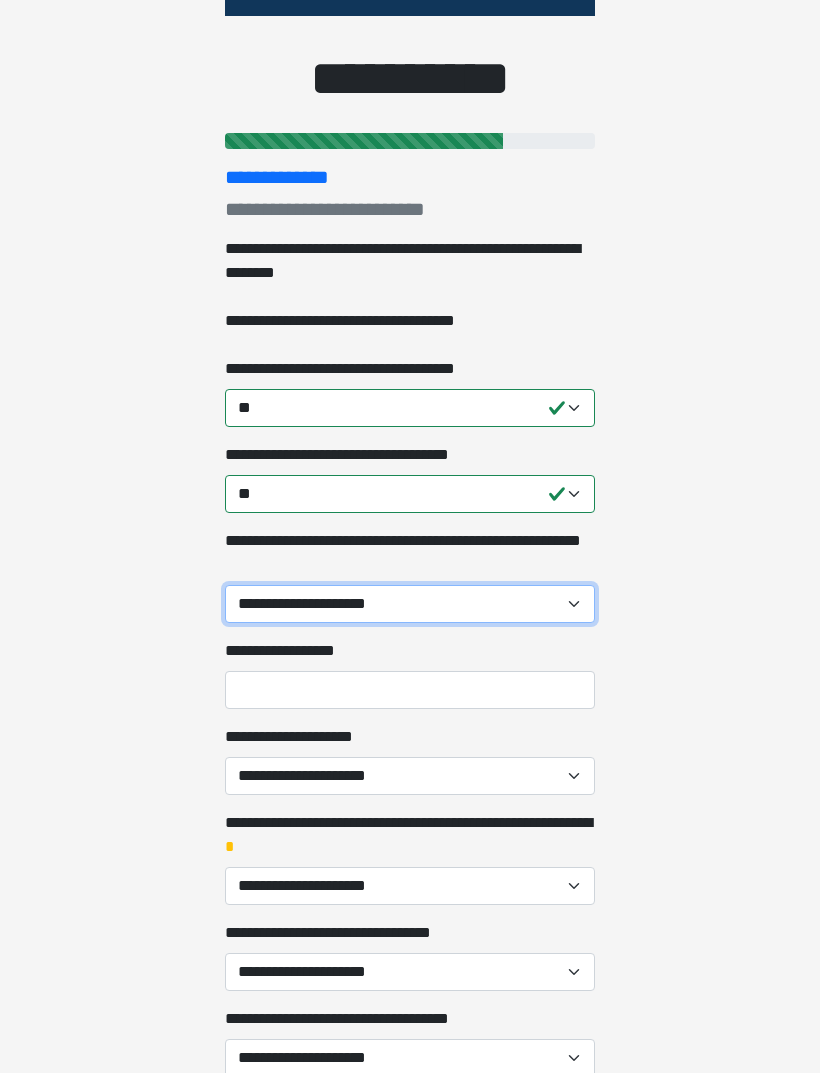 click on "**********" at bounding box center [410, 604] 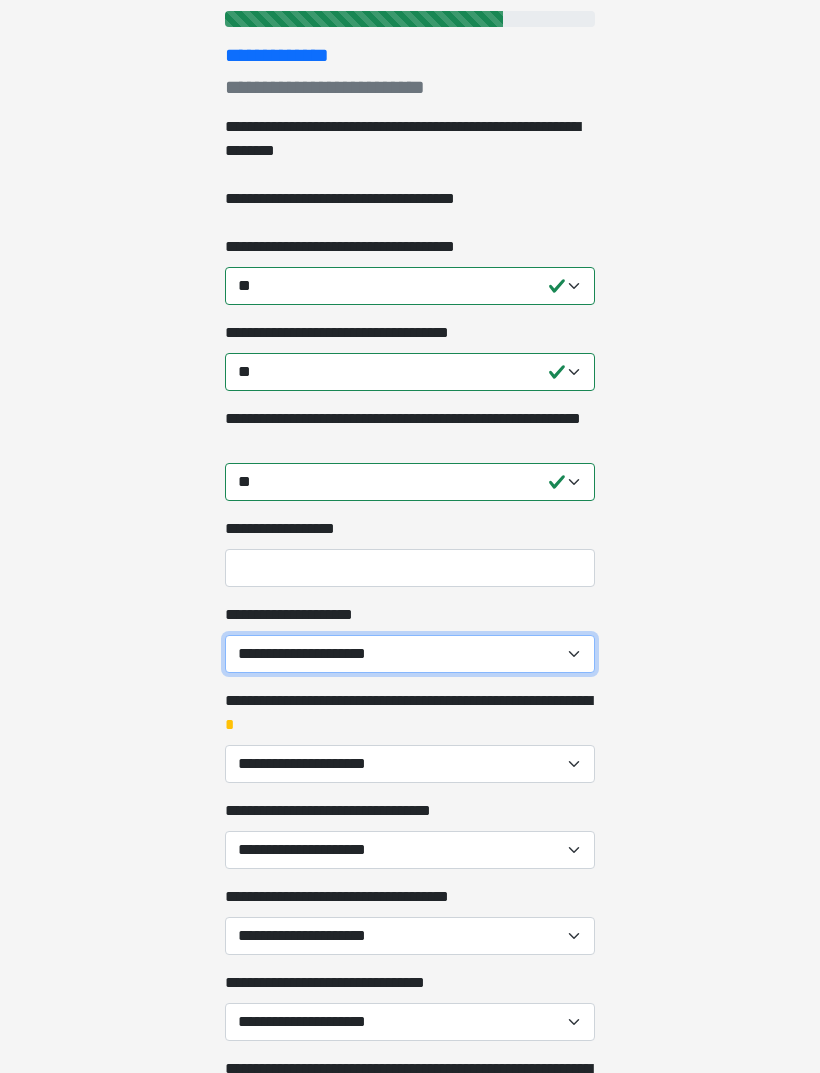click on "**********" at bounding box center (410, 655) 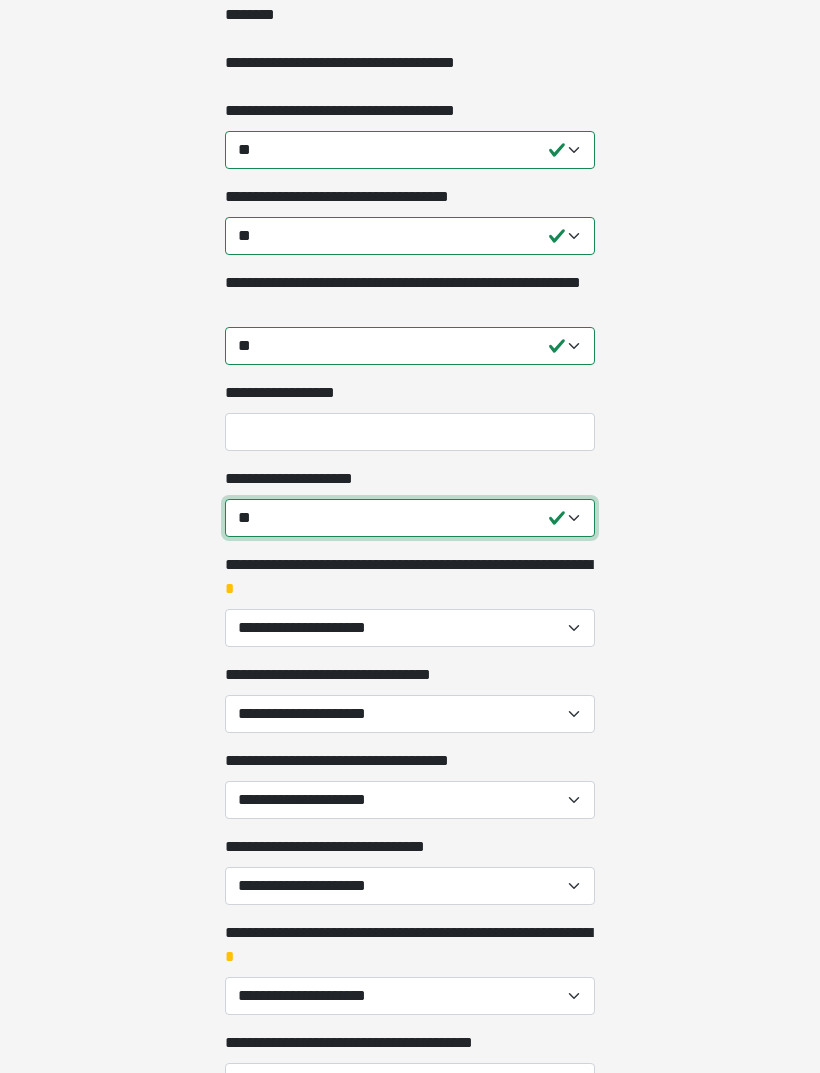 scroll, scrollTop: 406, scrollLeft: 0, axis: vertical 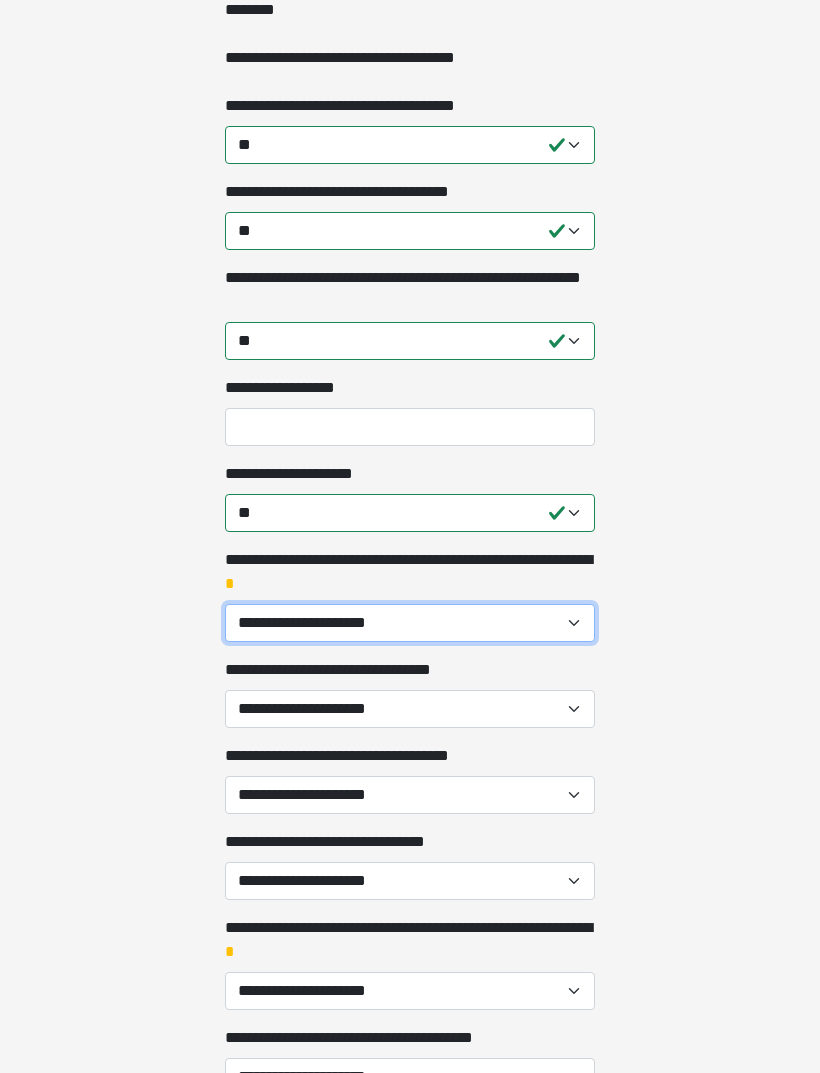 click on "**********" at bounding box center [410, 624] 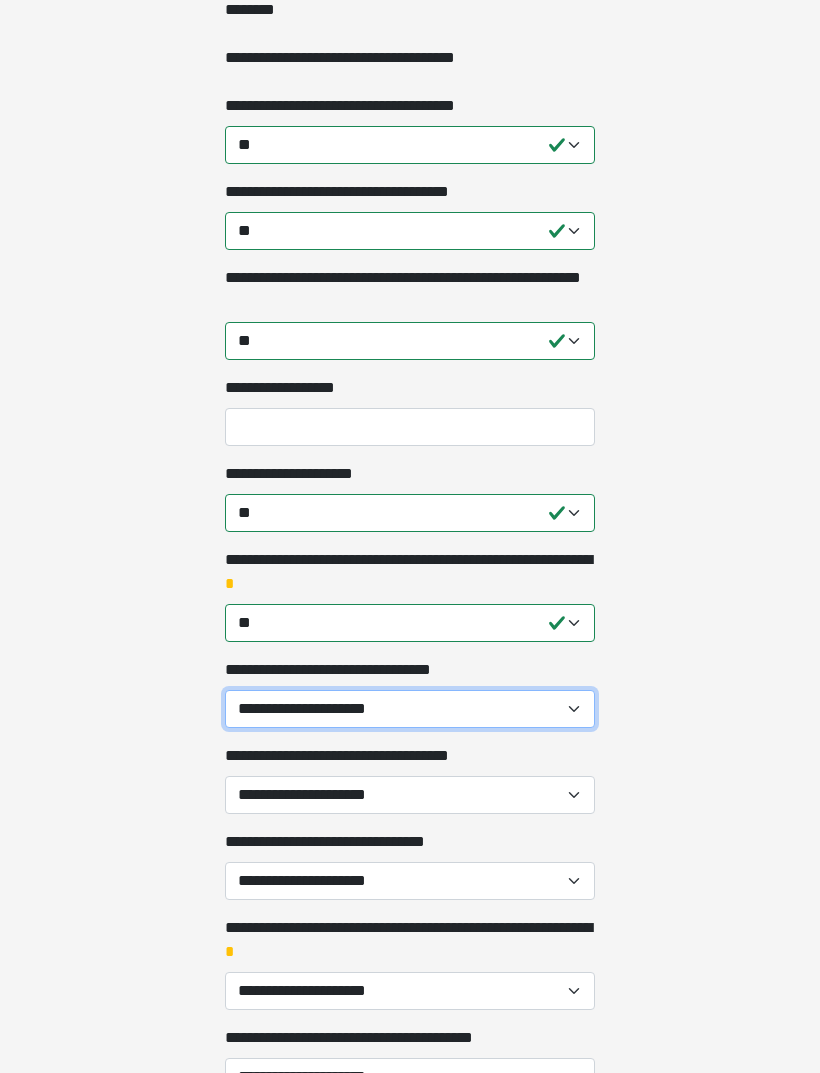 click on "**********" at bounding box center [410, 709] 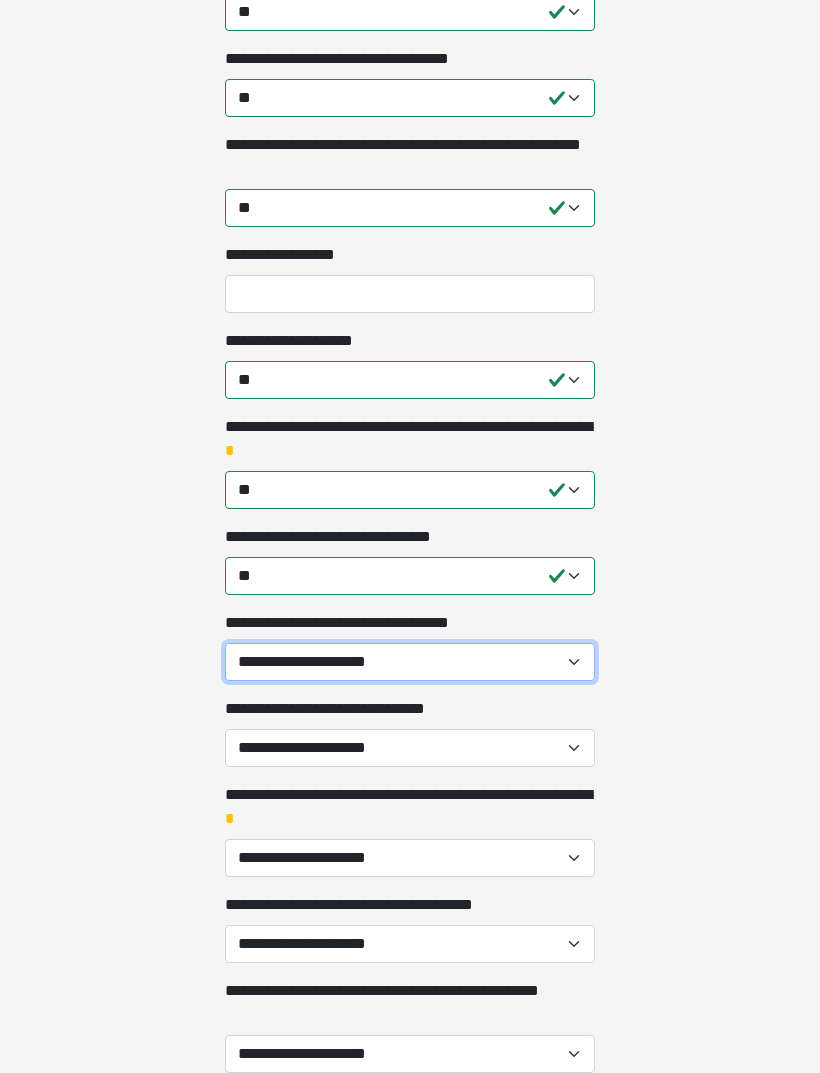 click on "**********" at bounding box center (410, 663) 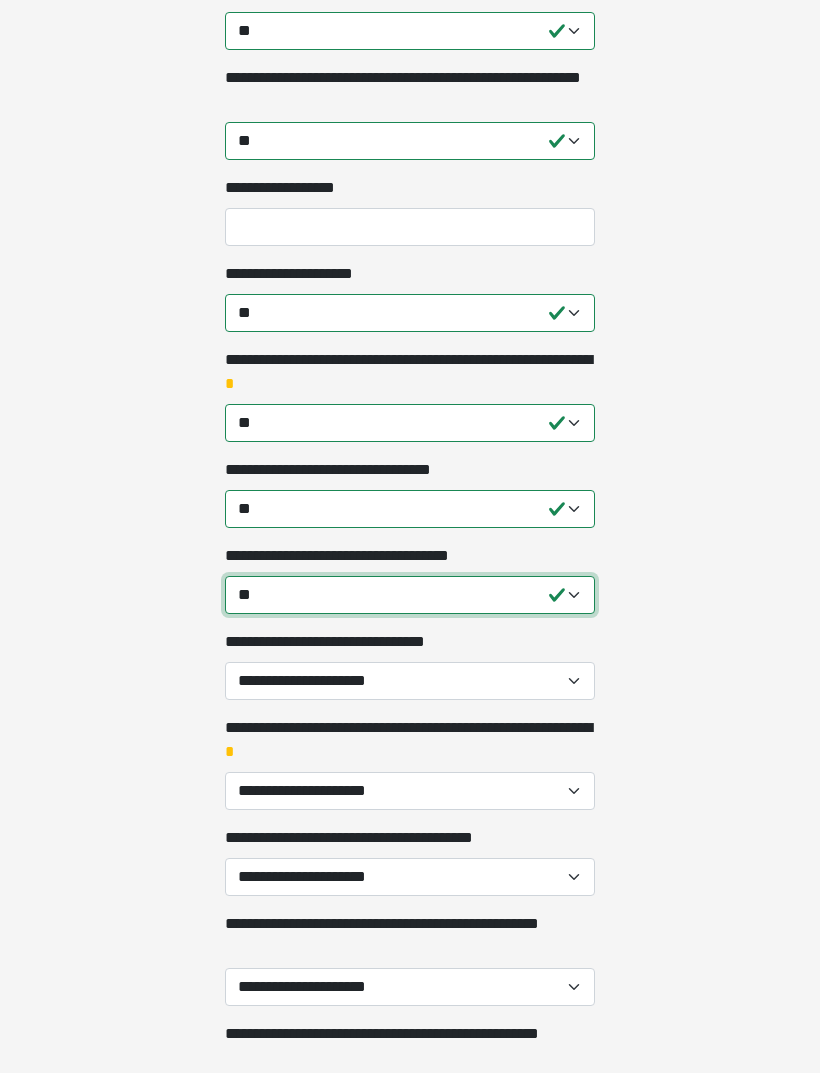 scroll, scrollTop: 609, scrollLeft: 0, axis: vertical 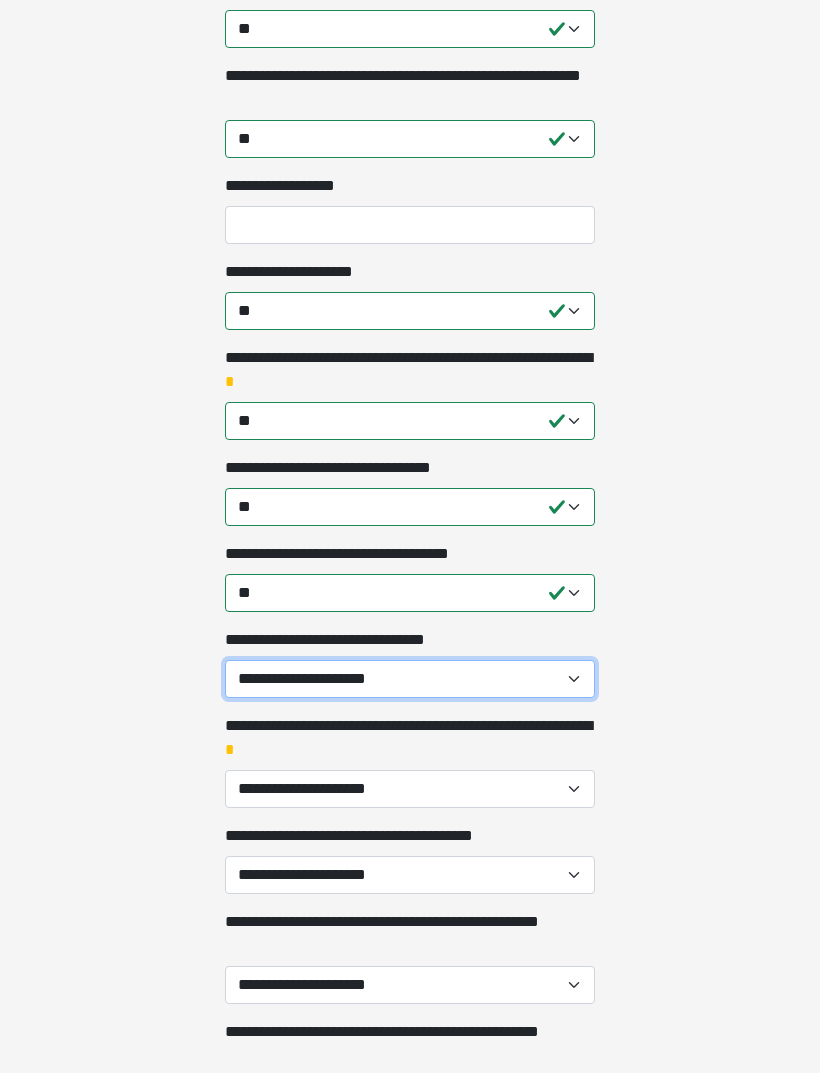 click on "**********" at bounding box center (410, 679) 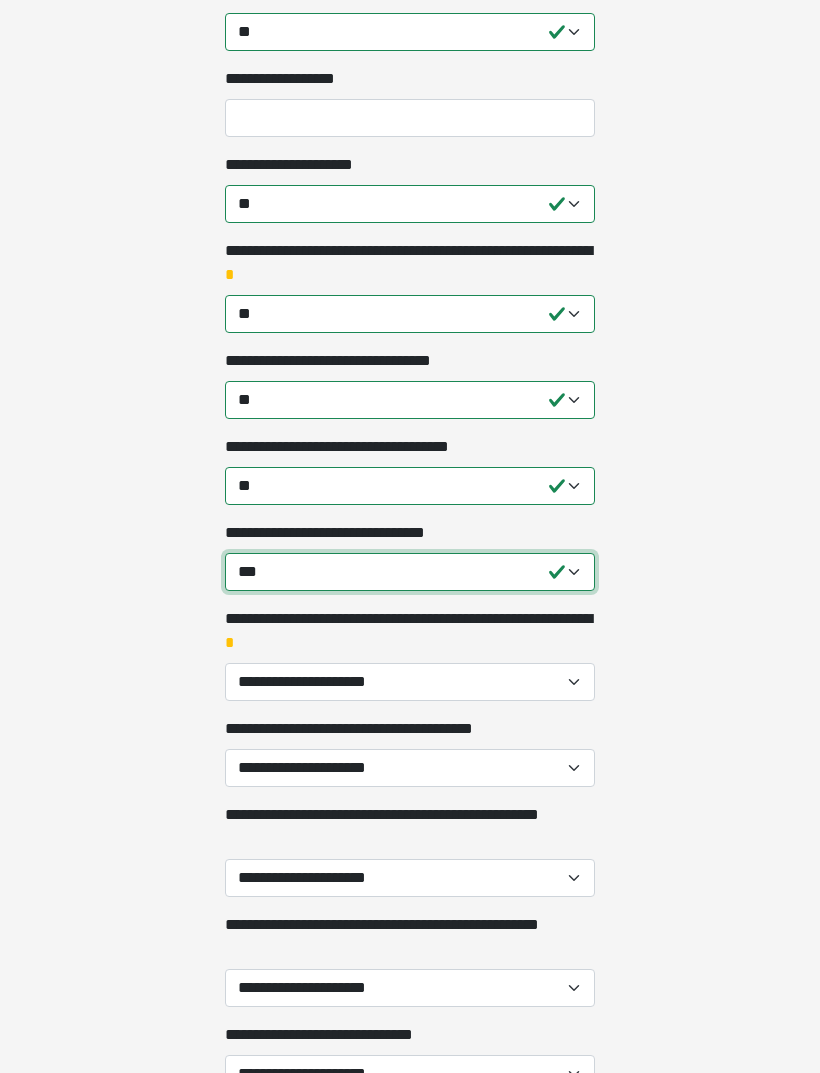 scroll, scrollTop: 716, scrollLeft: 0, axis: vertical 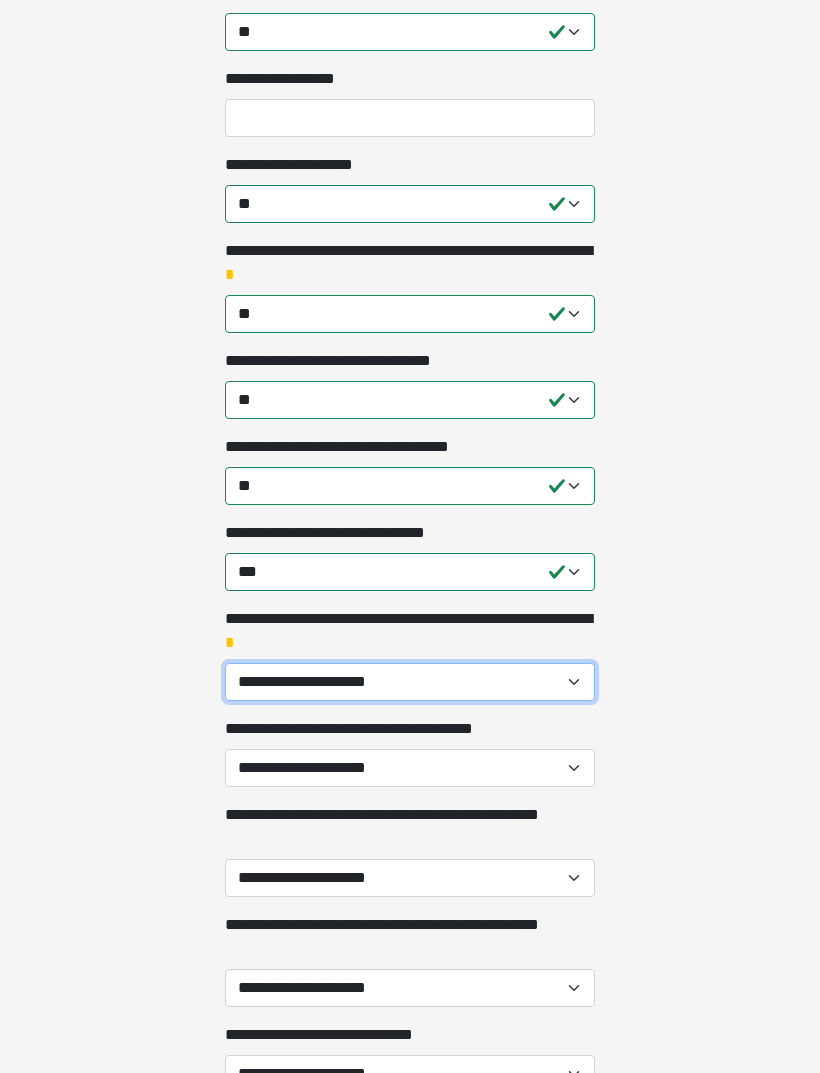 click on "**********" at bounding box center (410, 682) 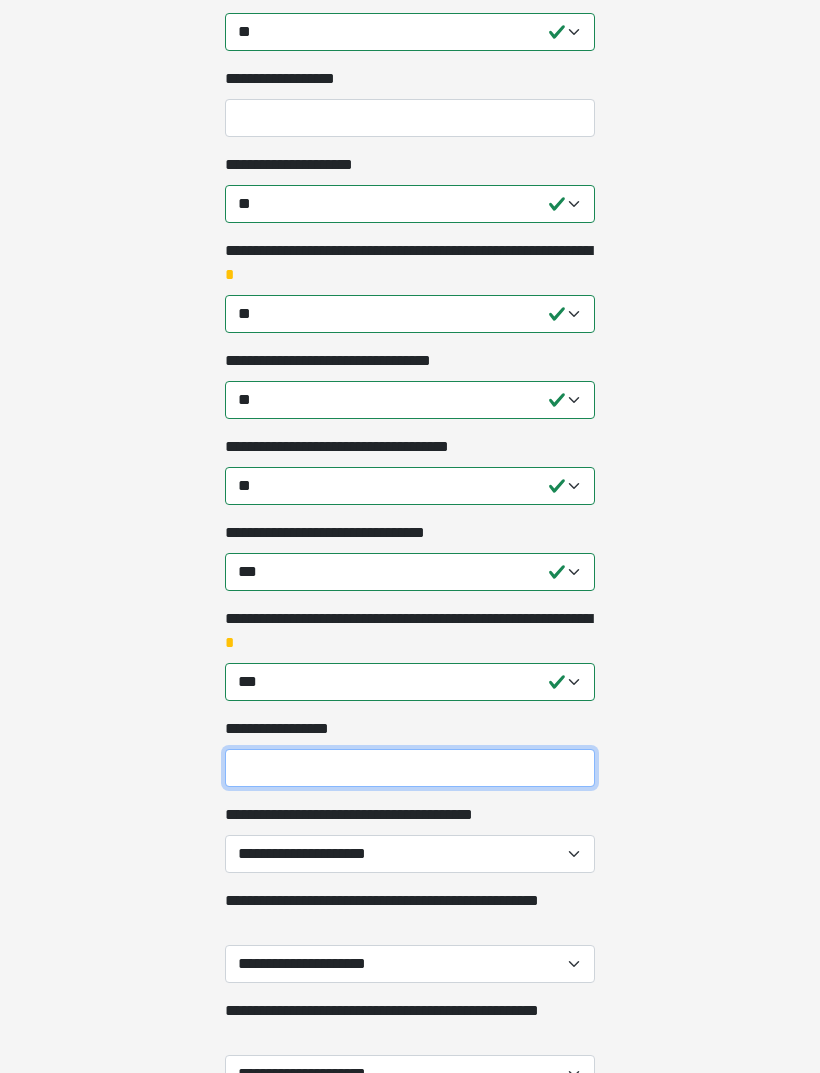 click on "**********" at bounding box center (410, 768) 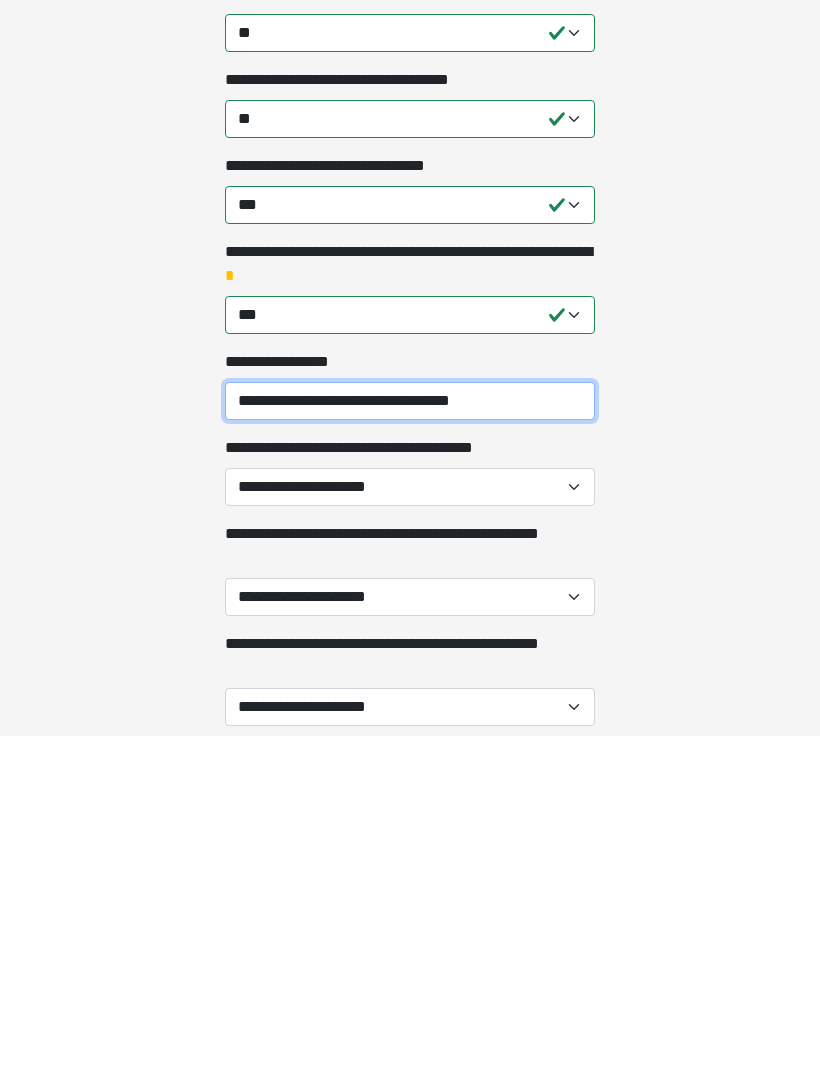 type on "**********" 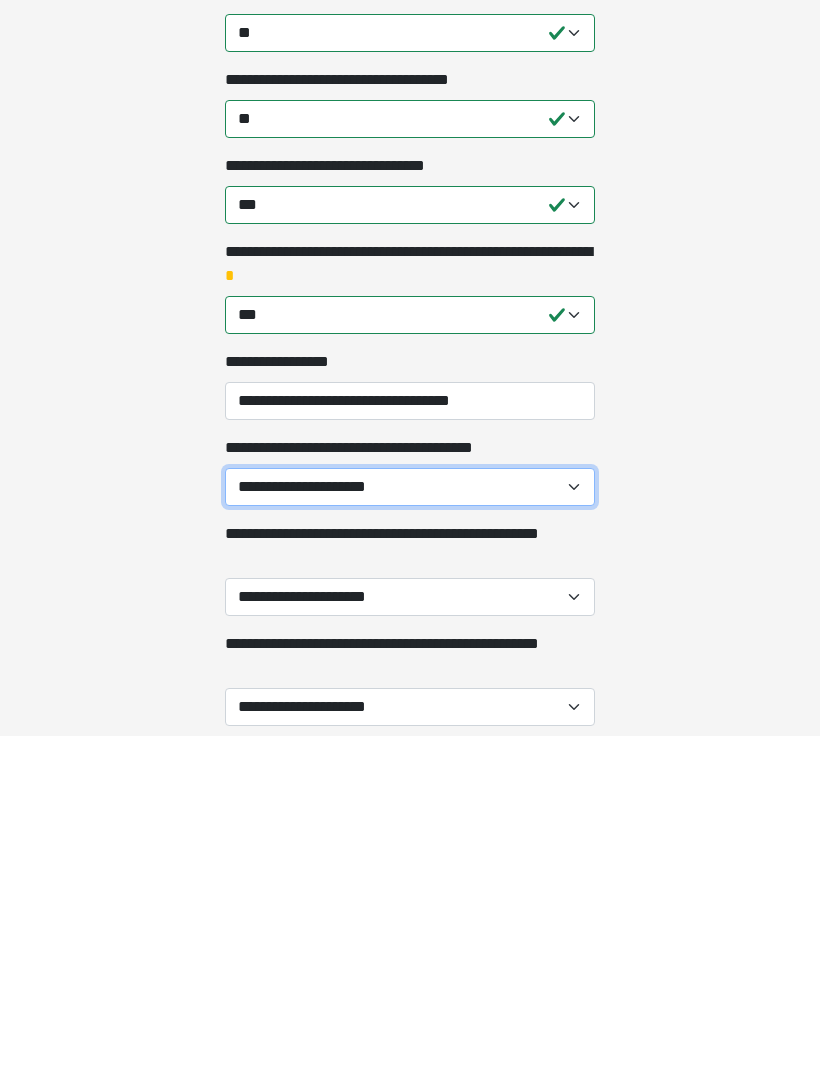 click on "**********" at bounding box center (410, 824) 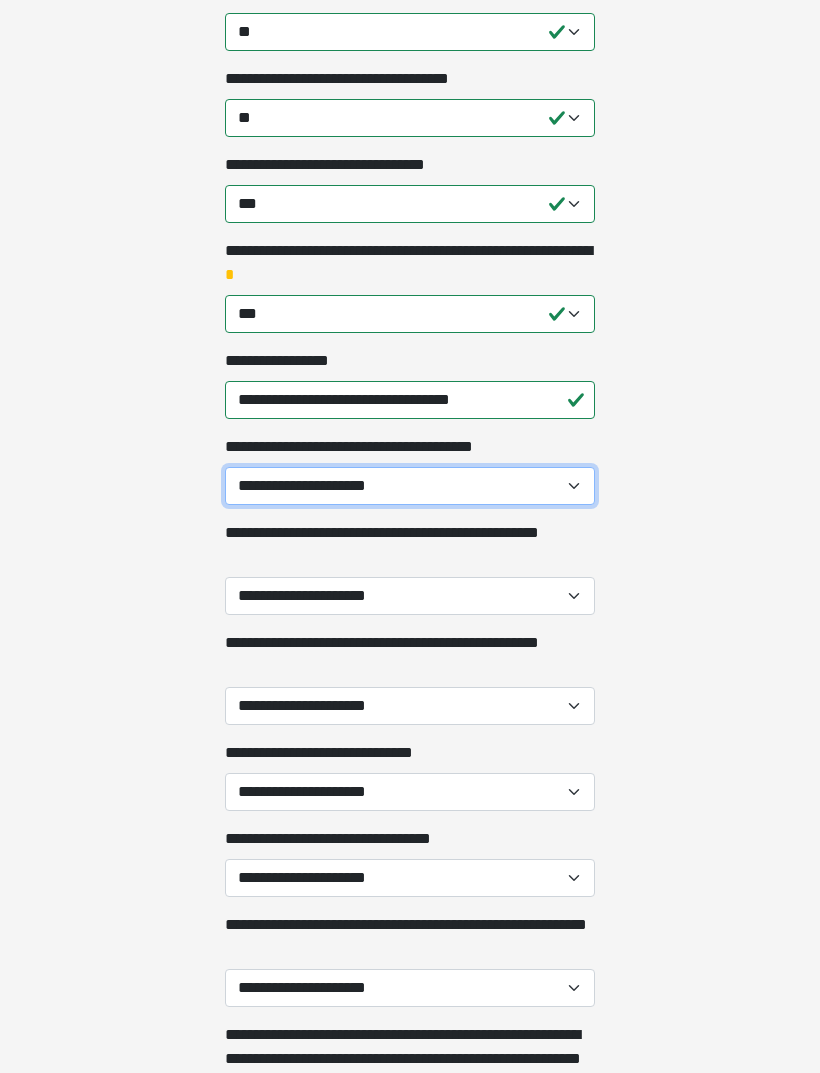 select on "**" 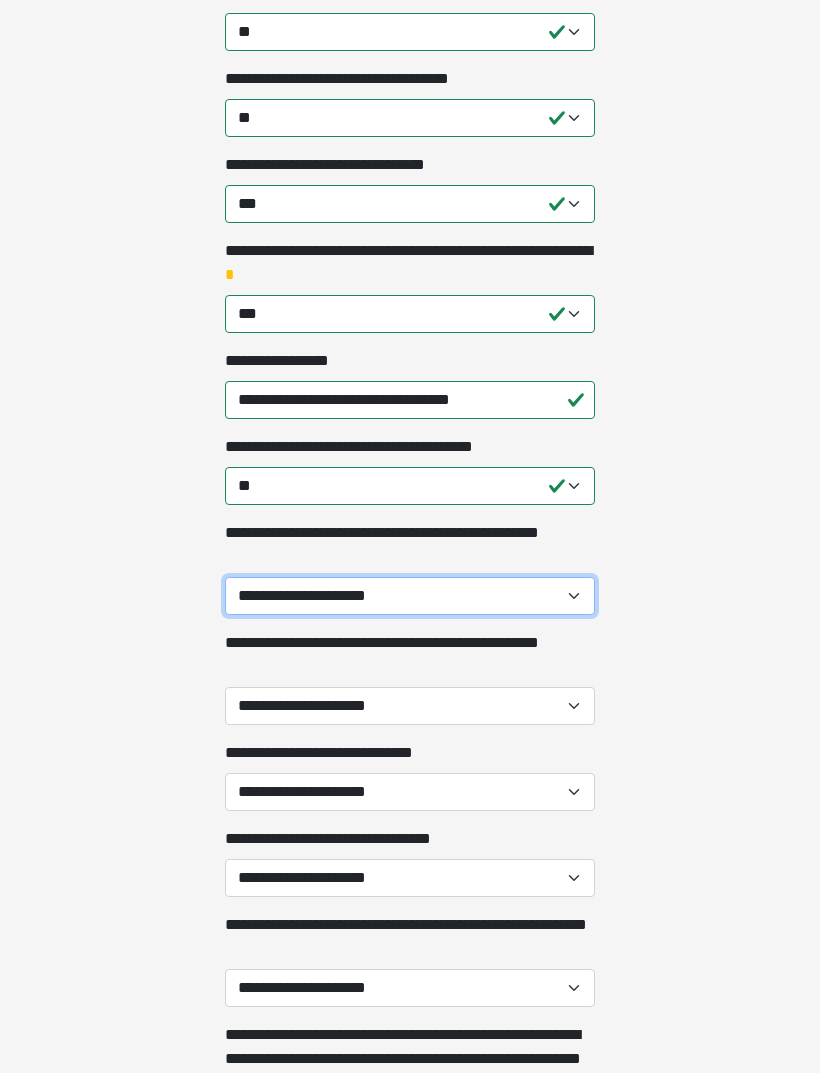 click on "**********" at bounding box center (410, 596) 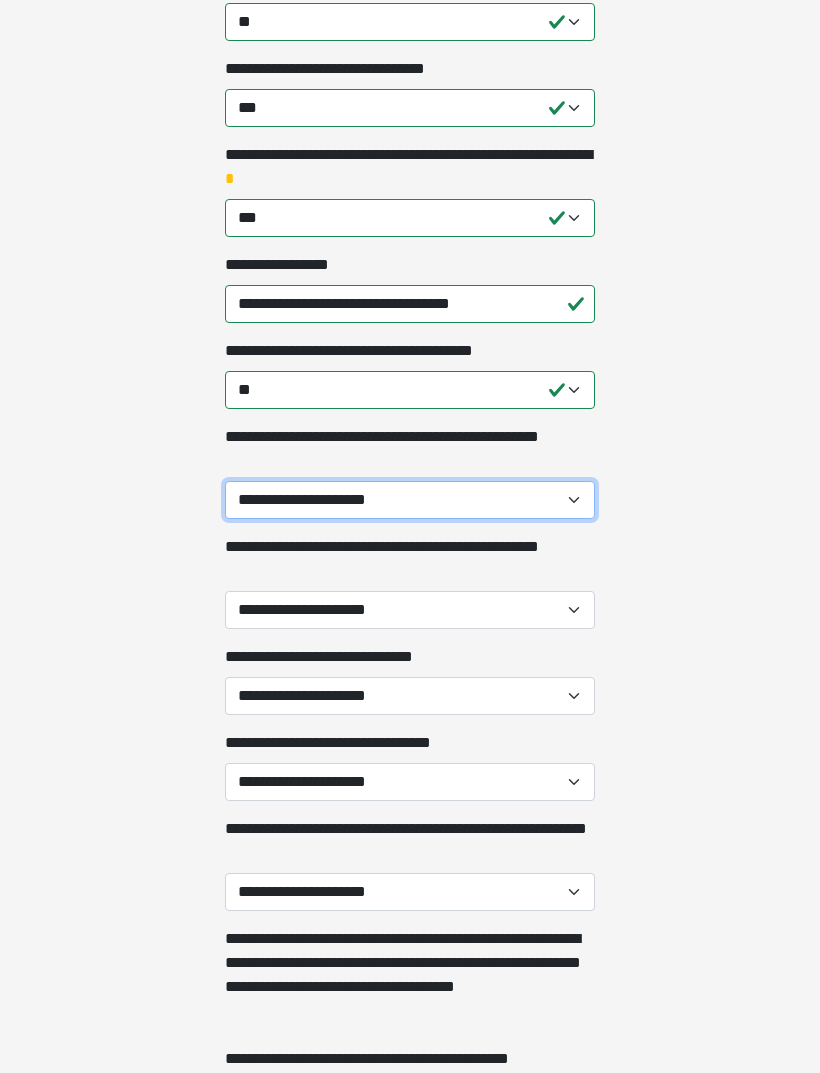 scroll, scrollTop: 1180, scrollLeft: 0, axis: vertical 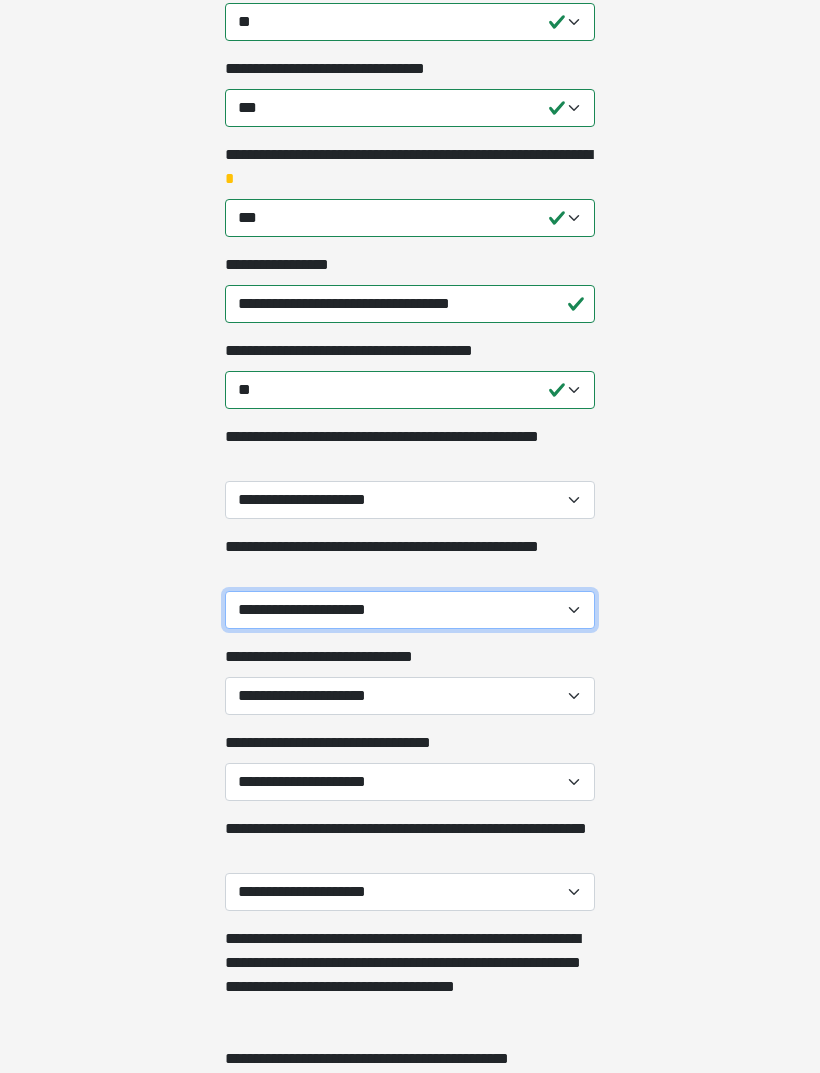 click on "**********" at bounding box center [410, 610] 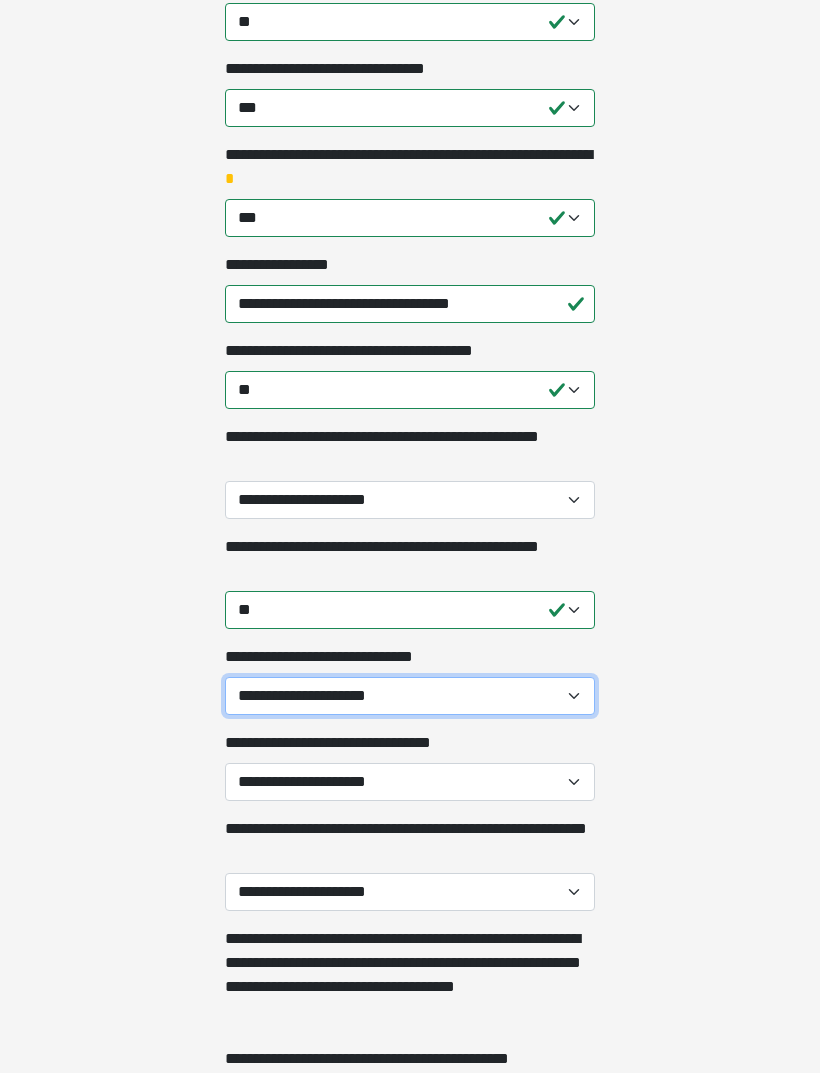 click on "**********" at bounding box center (410, 696) 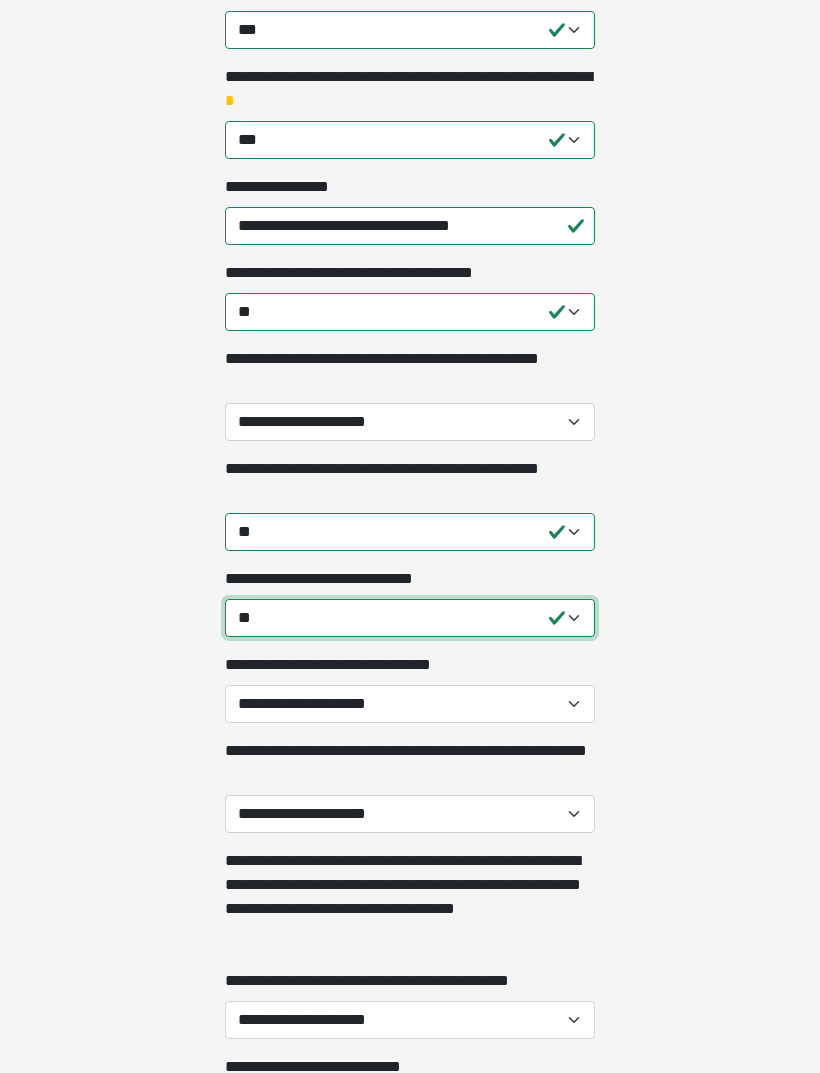 scroll, scrollTop: 1289, scrollLeft: 0, axis: vertical 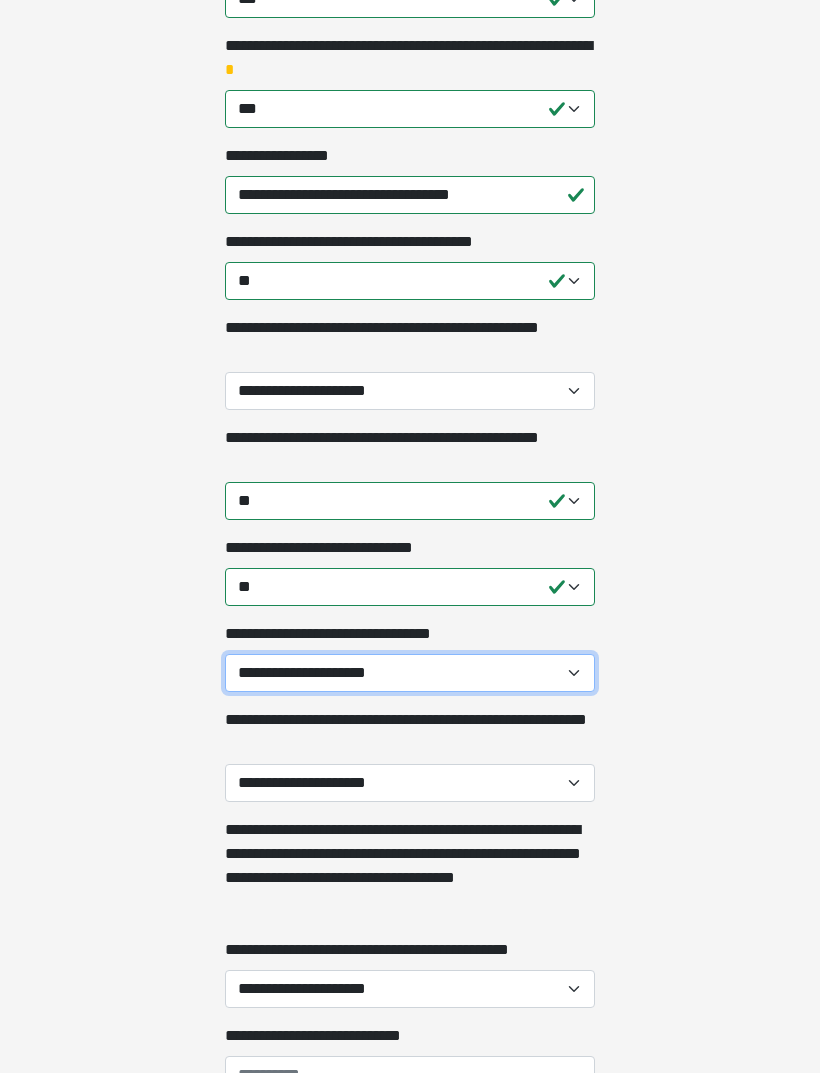 click on "**********" at bounding box center [410, 673] 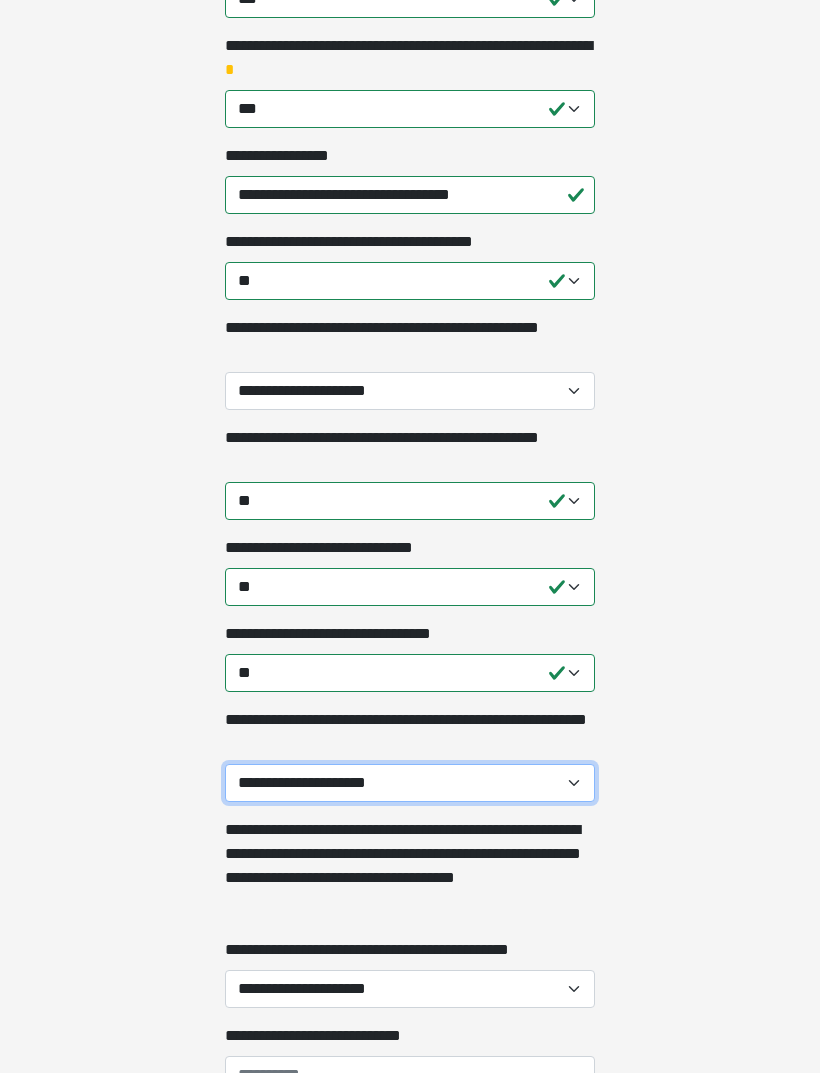 click on "**********" at bounding box center (410, 783) 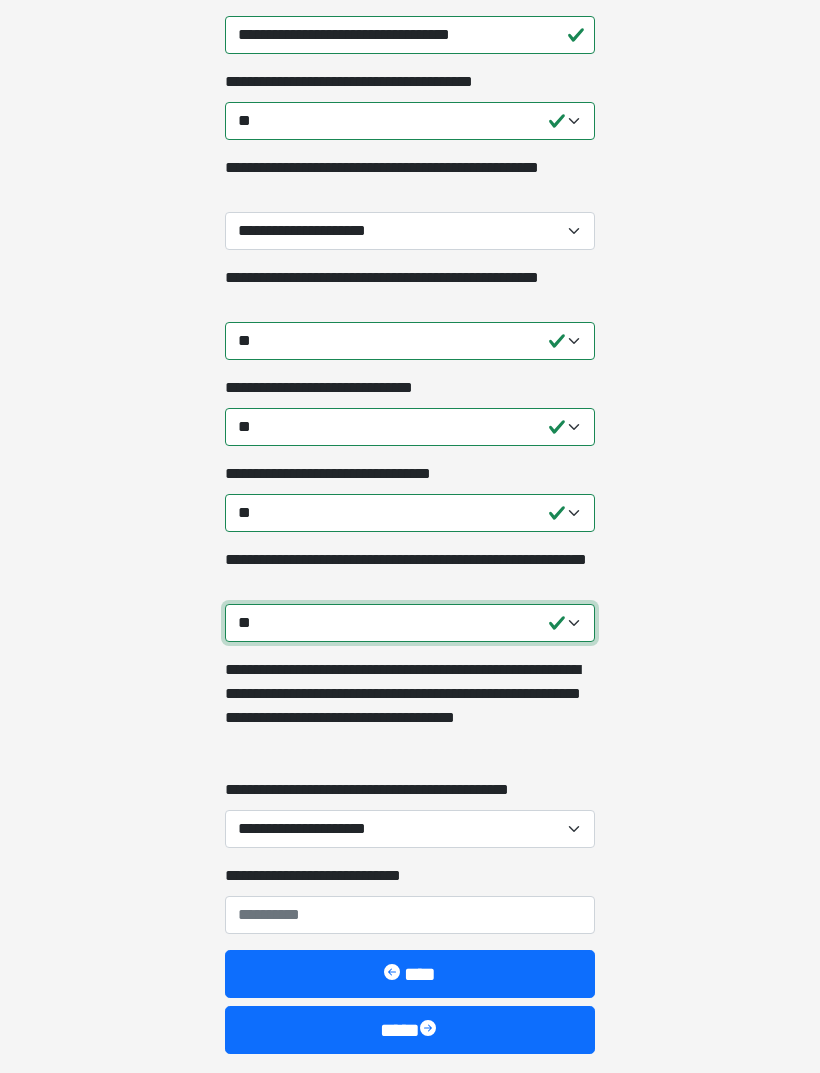 scroll, scrollTop: 1469, scrollLeft: 0, axis: vertical 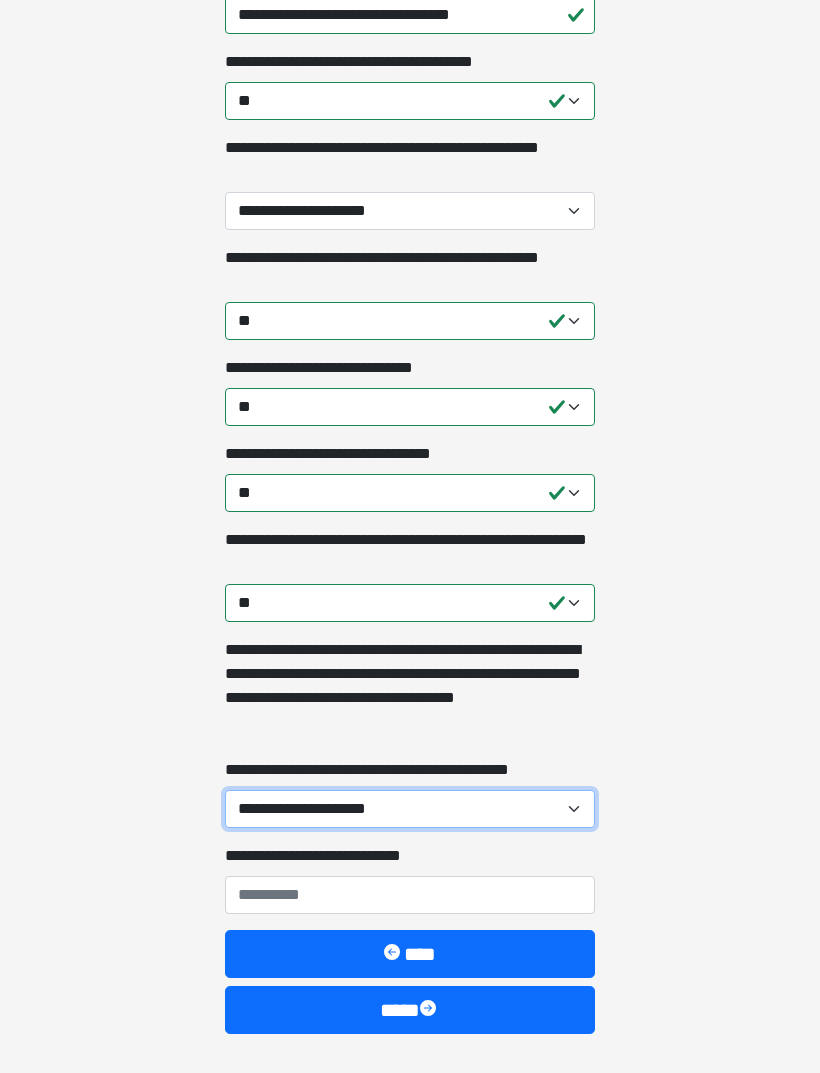 click on "**********" at bounding box center (410, 809) 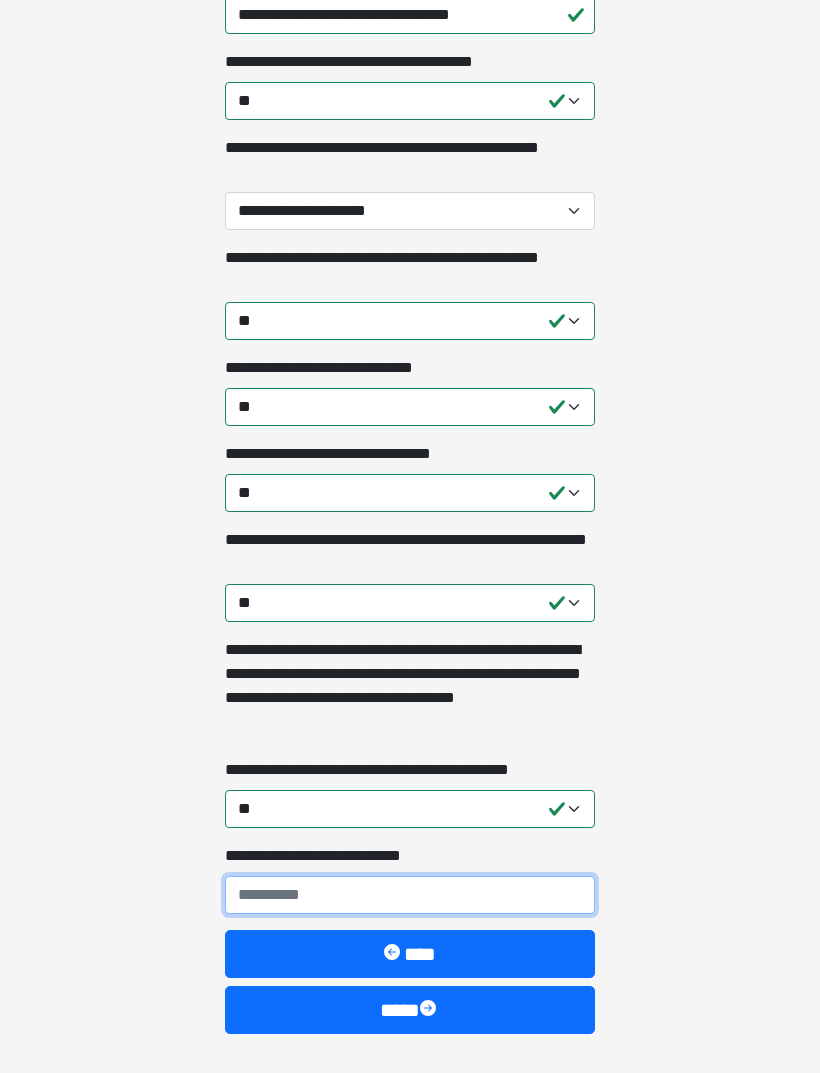click on "**********" at bounding box center (410, 895) 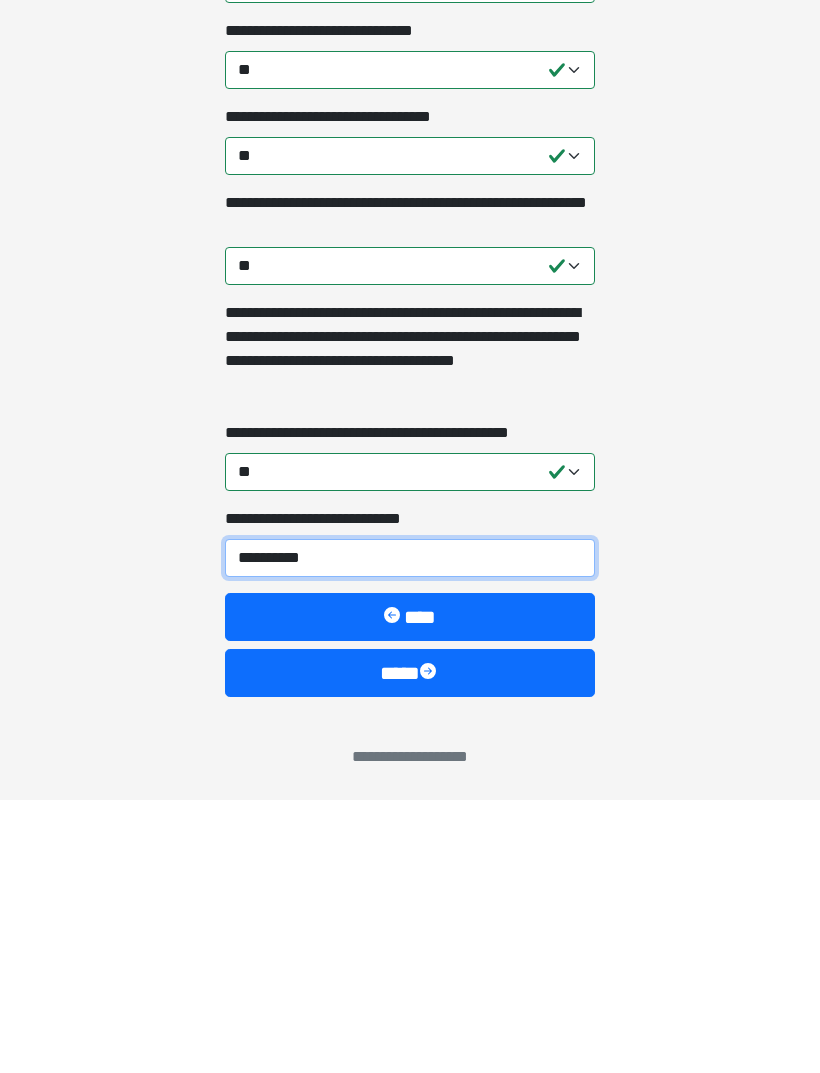 type on "**********" 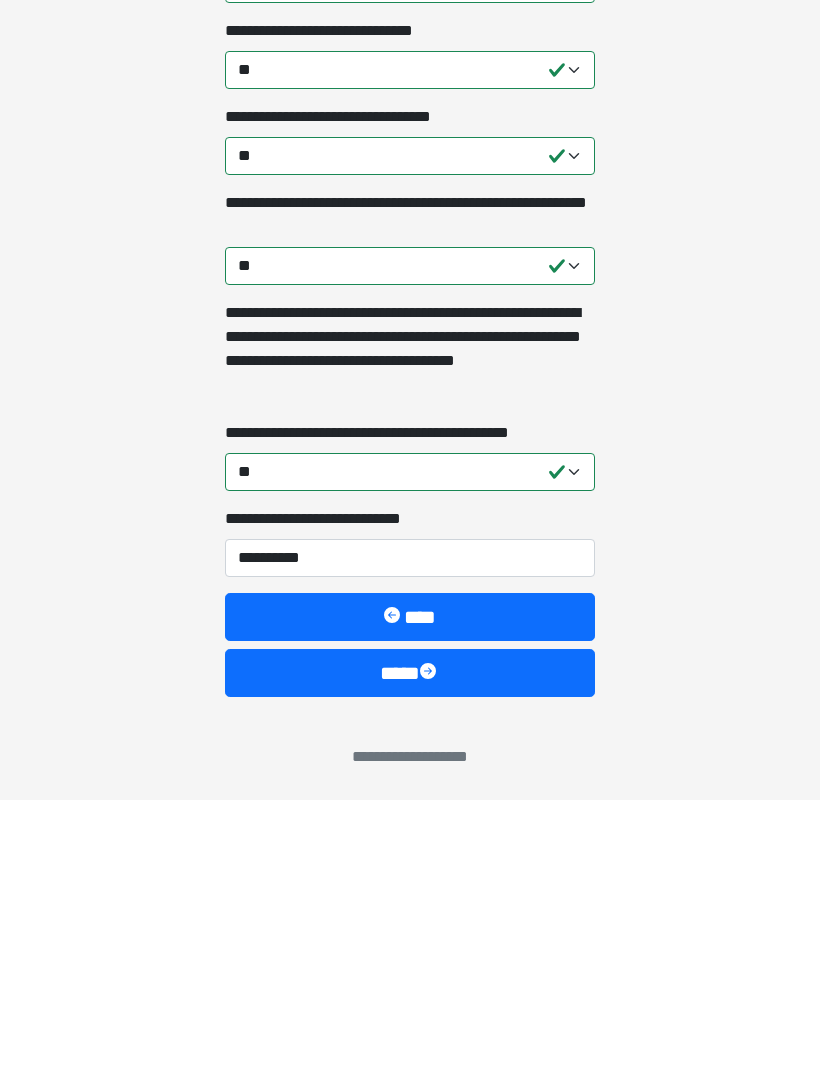 click at bounding box center [430, 946] 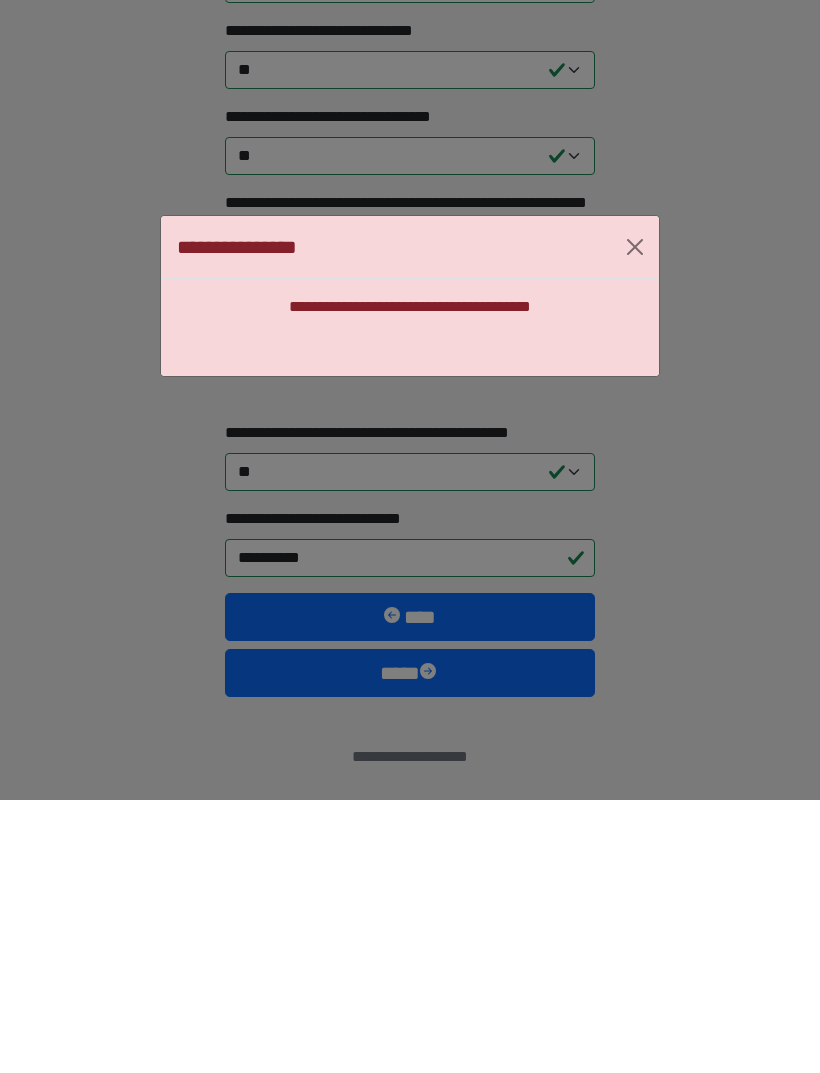 scroll, scrollTop: 1469, scrollLeft: 0, axis: vertical 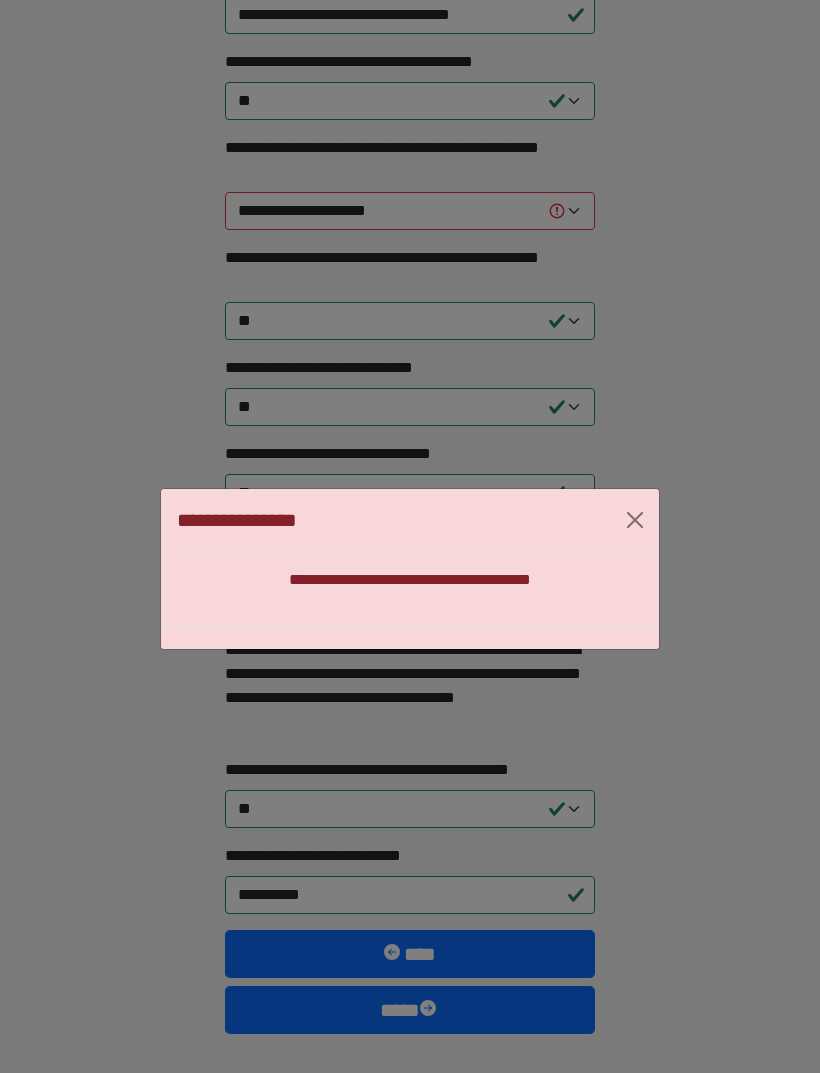 click on "**********" at bounding box center [410, 568] 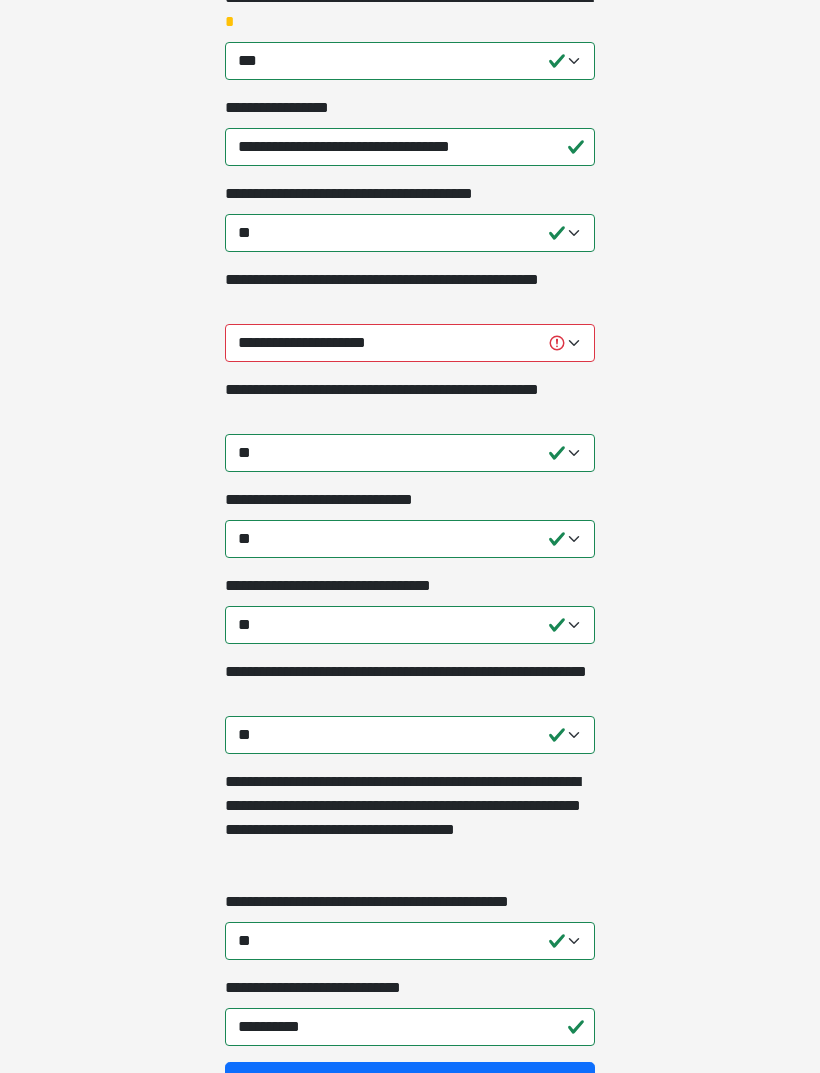 scroll, scrollTop: 1329, scrollLeft: 0, axis: vertical 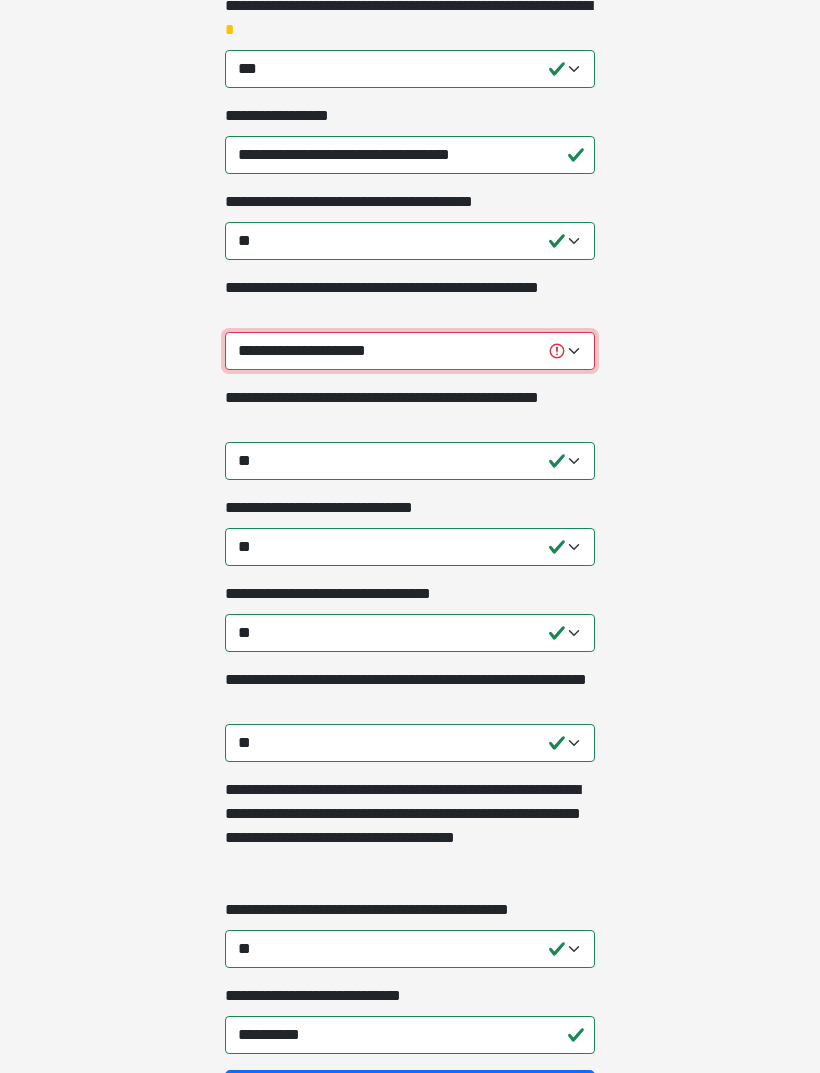 click on "**********" at bounding box center [410, 351] 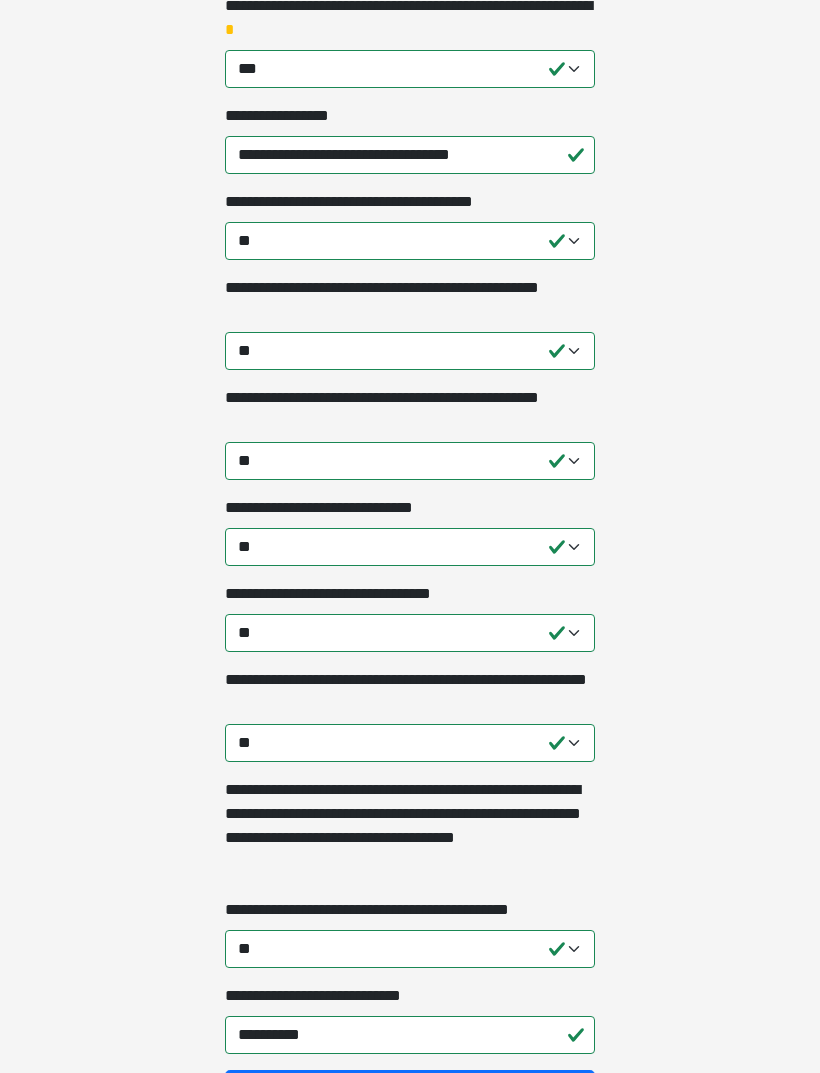 click on "****" at bounding box center (410, 1094) 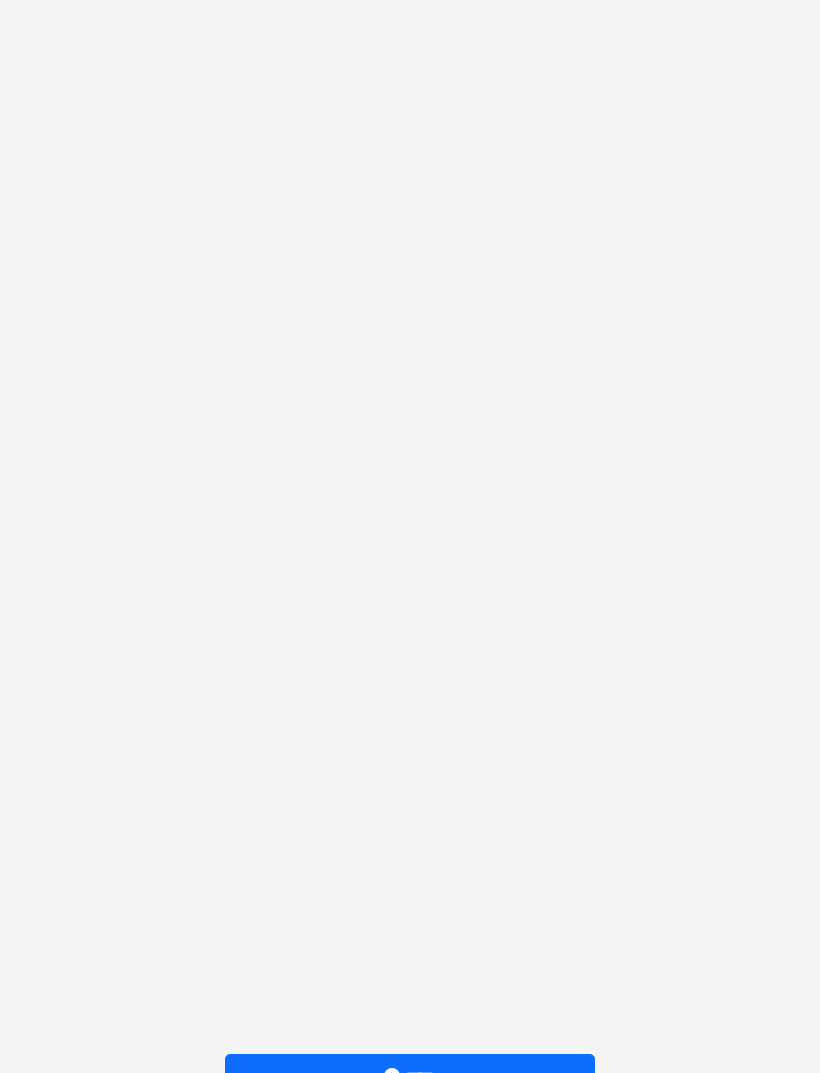 scroll, scrollTop: 0, scrollLeft: 0, axis: both 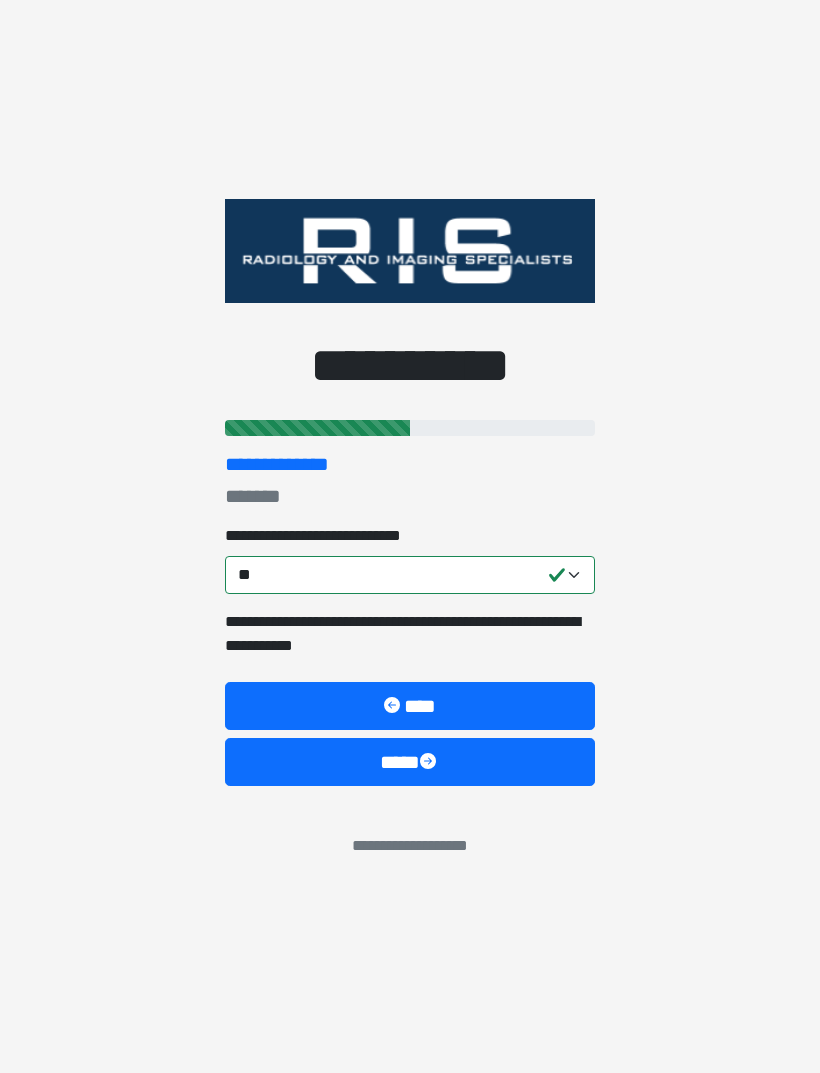 click at bounding box center [430, 763] 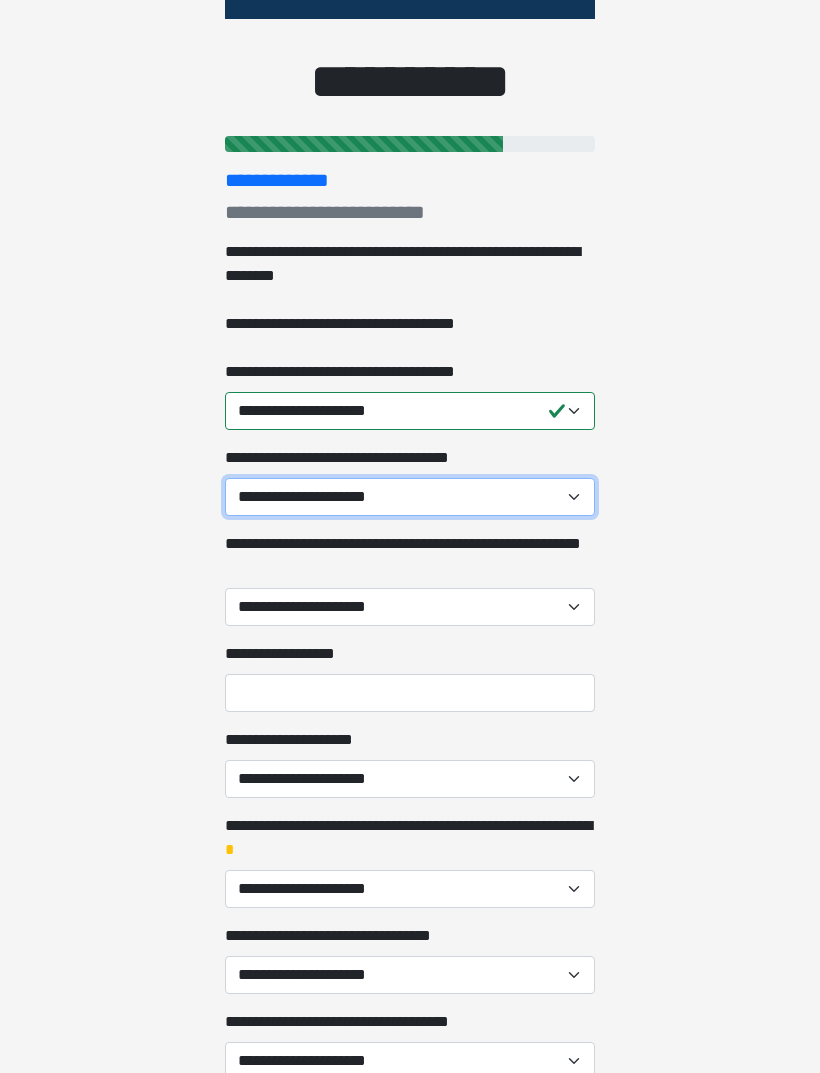 click on "**********" at bounding box center [410, 498] 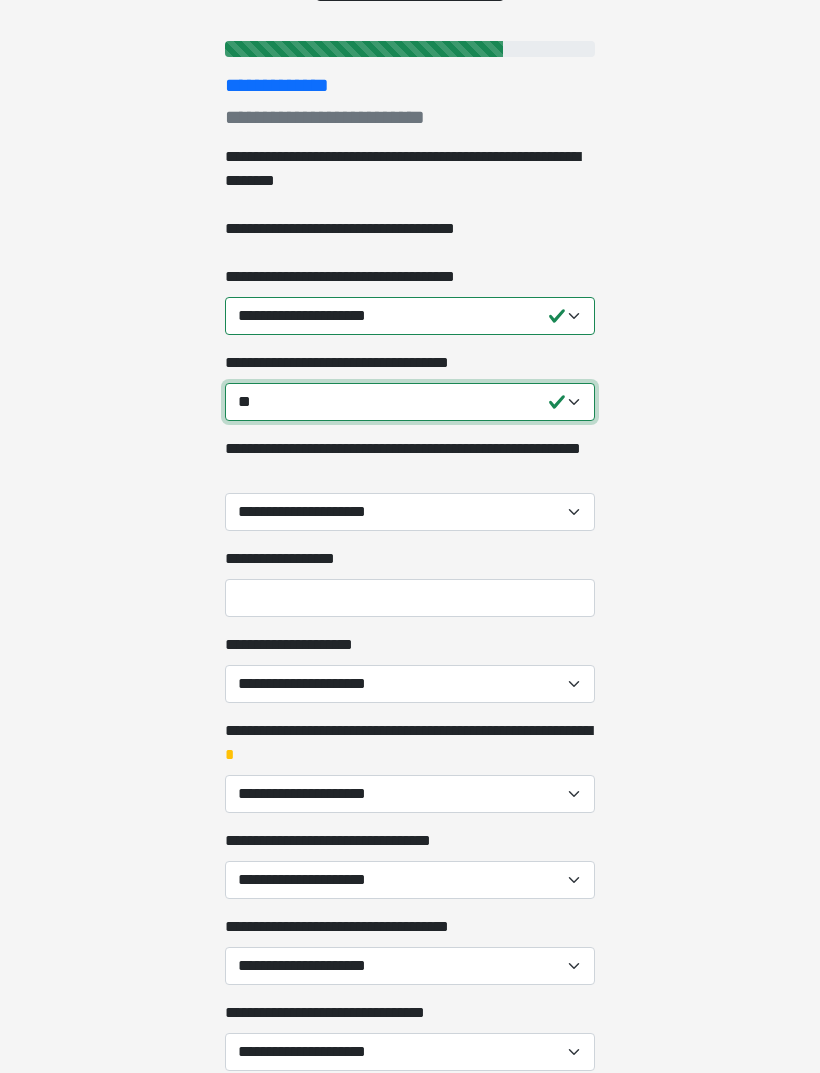 scroll, scrollTop: 236, scrollLeft: 0, axis: vertical 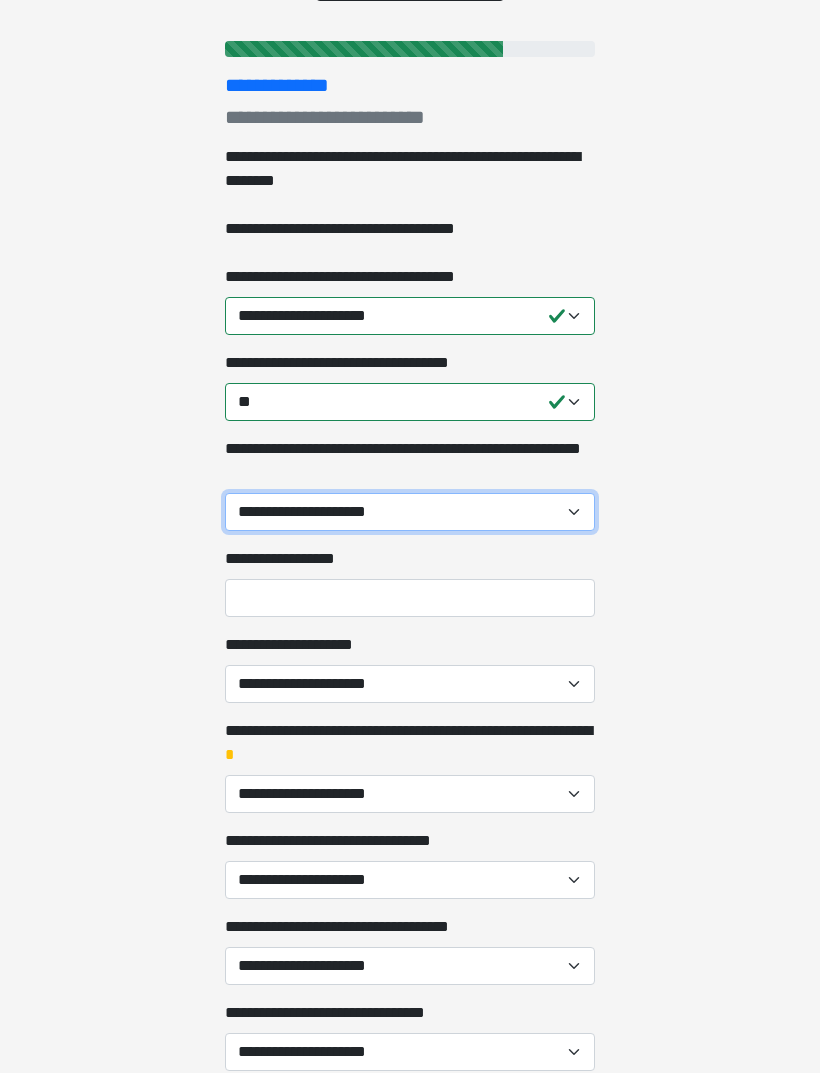 click on "**********" at bounding box center [410, 512] 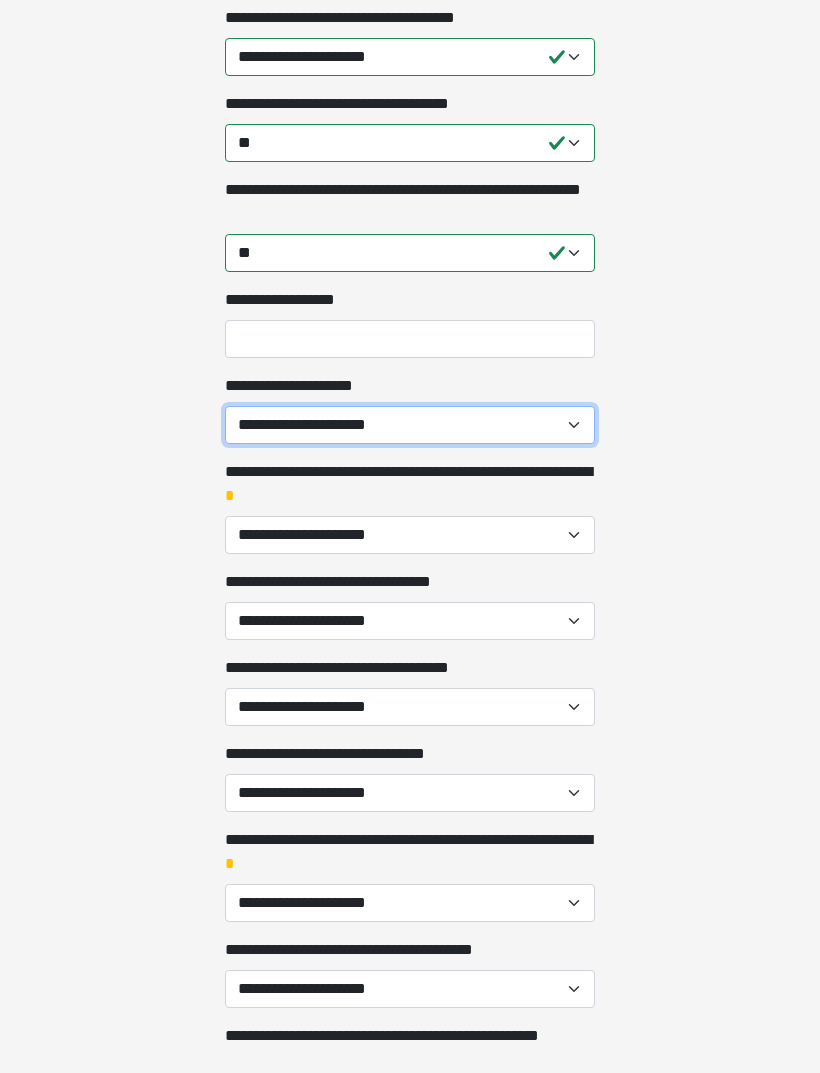 click on "**********" at bounding box center [410, 426] 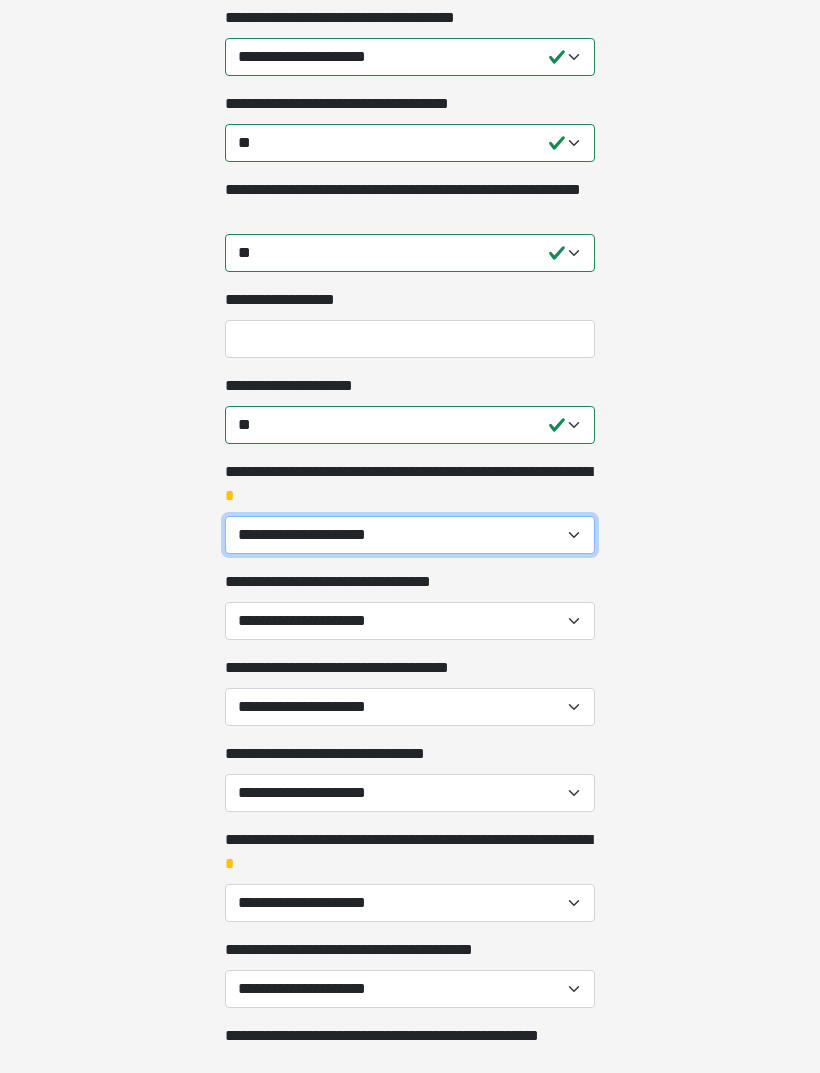 click on "**********" at bounding box center [410, 535] 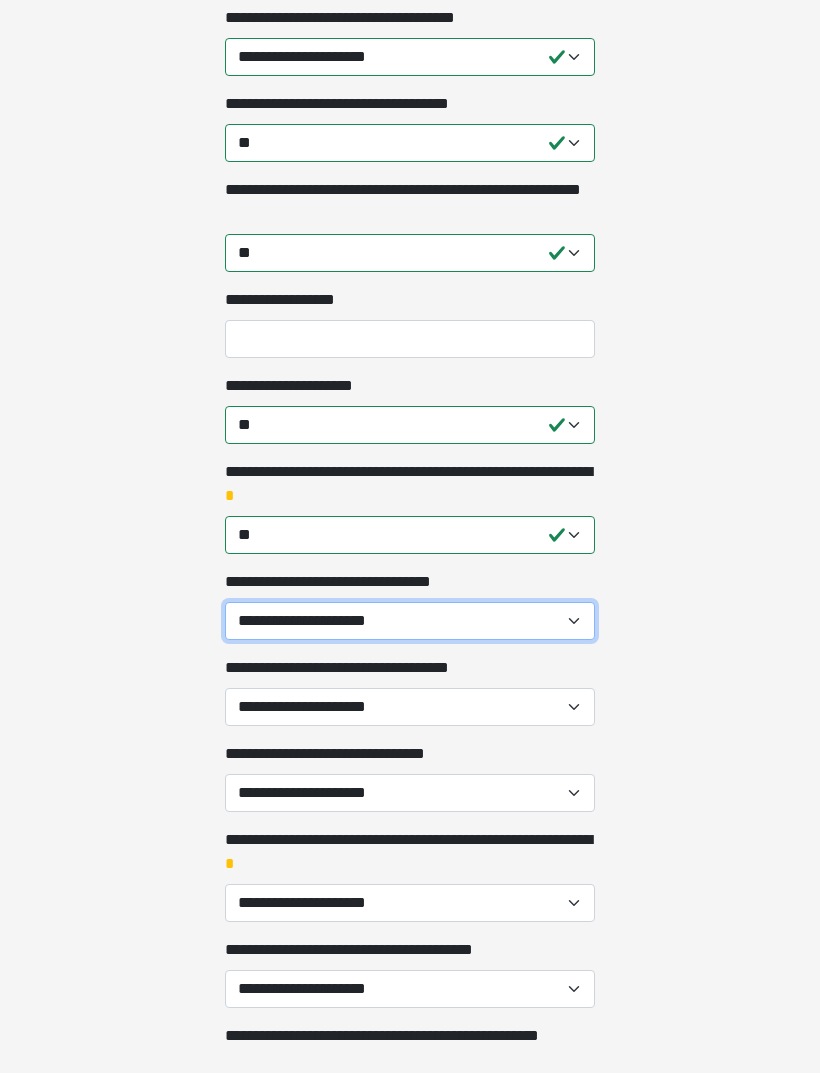 click on "**********" at bounding box center (410, 621) 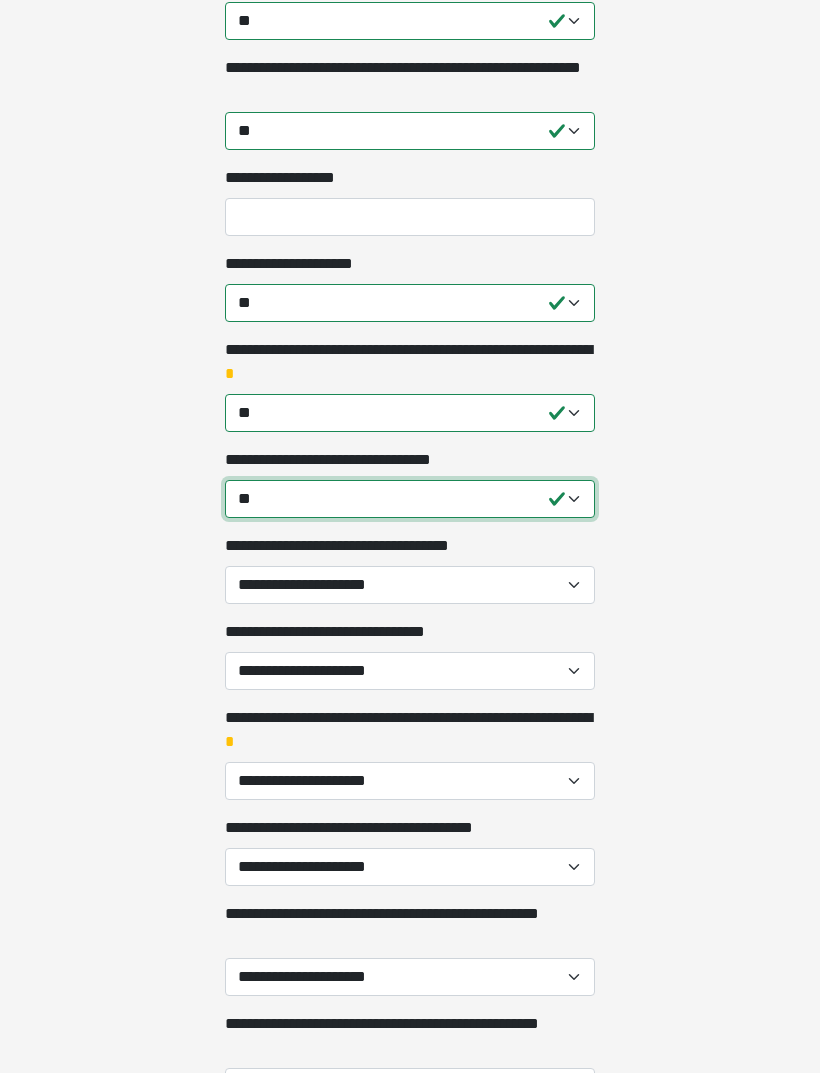 scroll, scrollTop: 675, scrollLeft: 0, axis: vertical 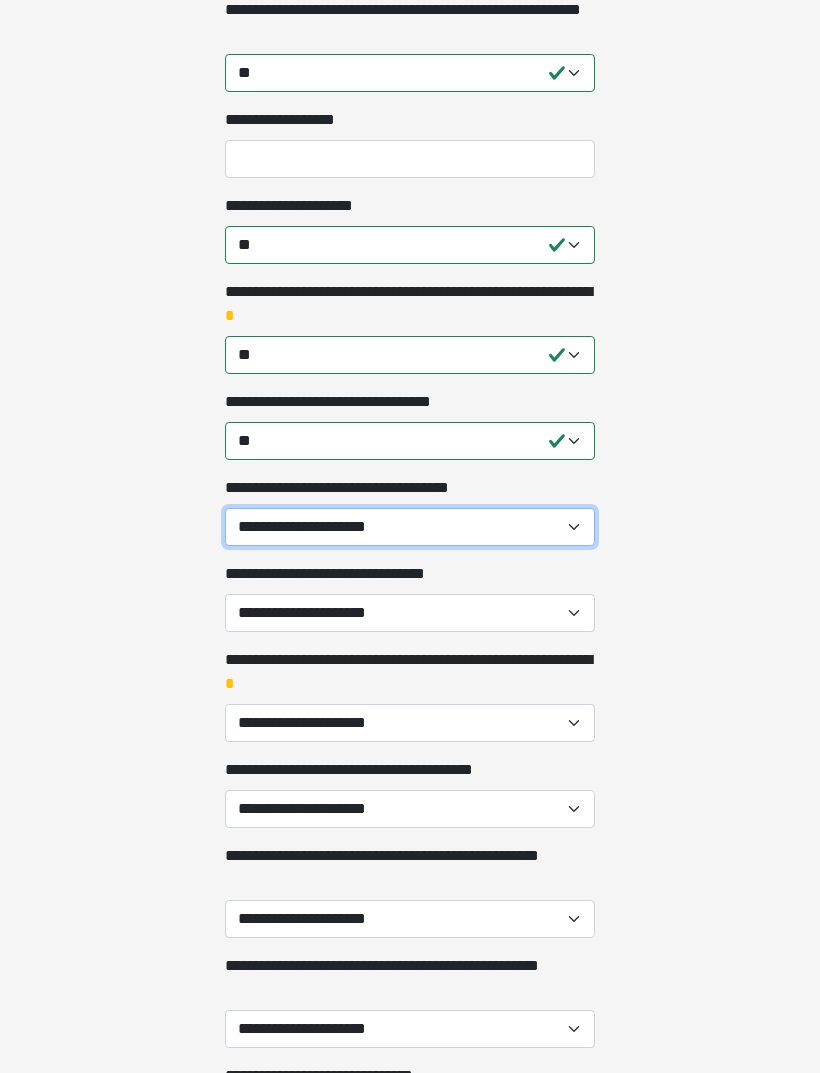 click on "**********" at bounding box center [410, 527] 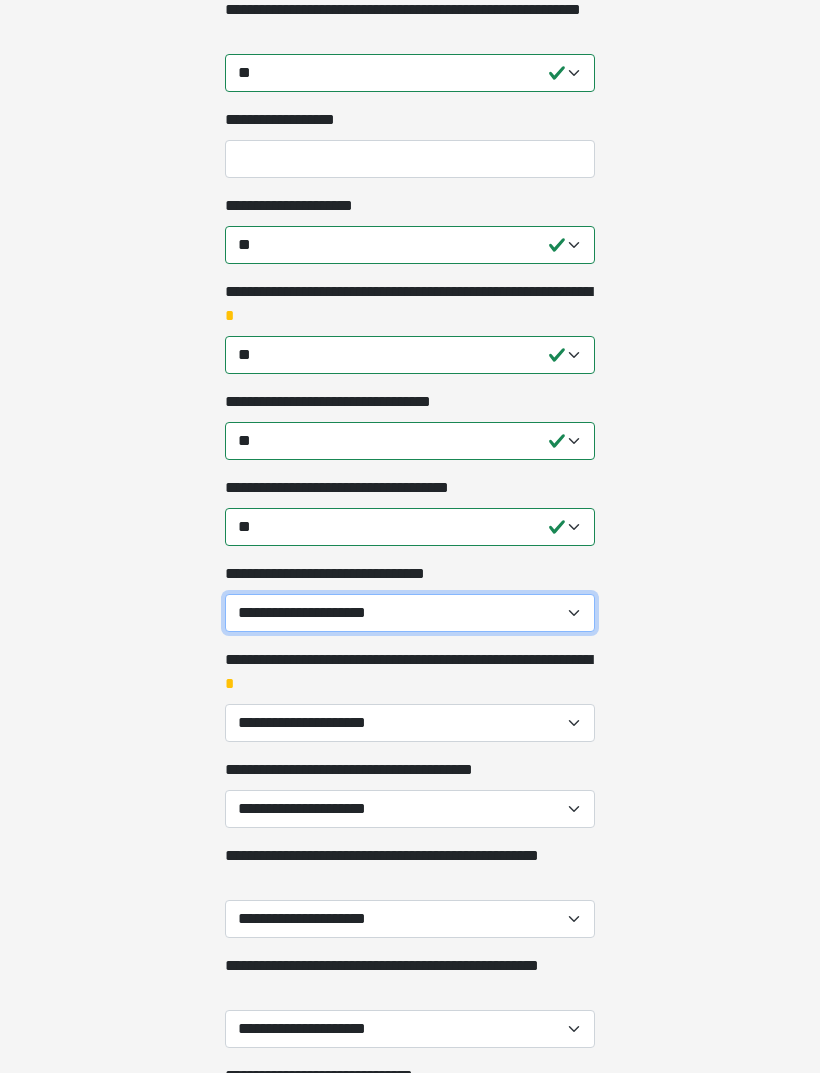 click on "**********" at bounding box center (410, 613) 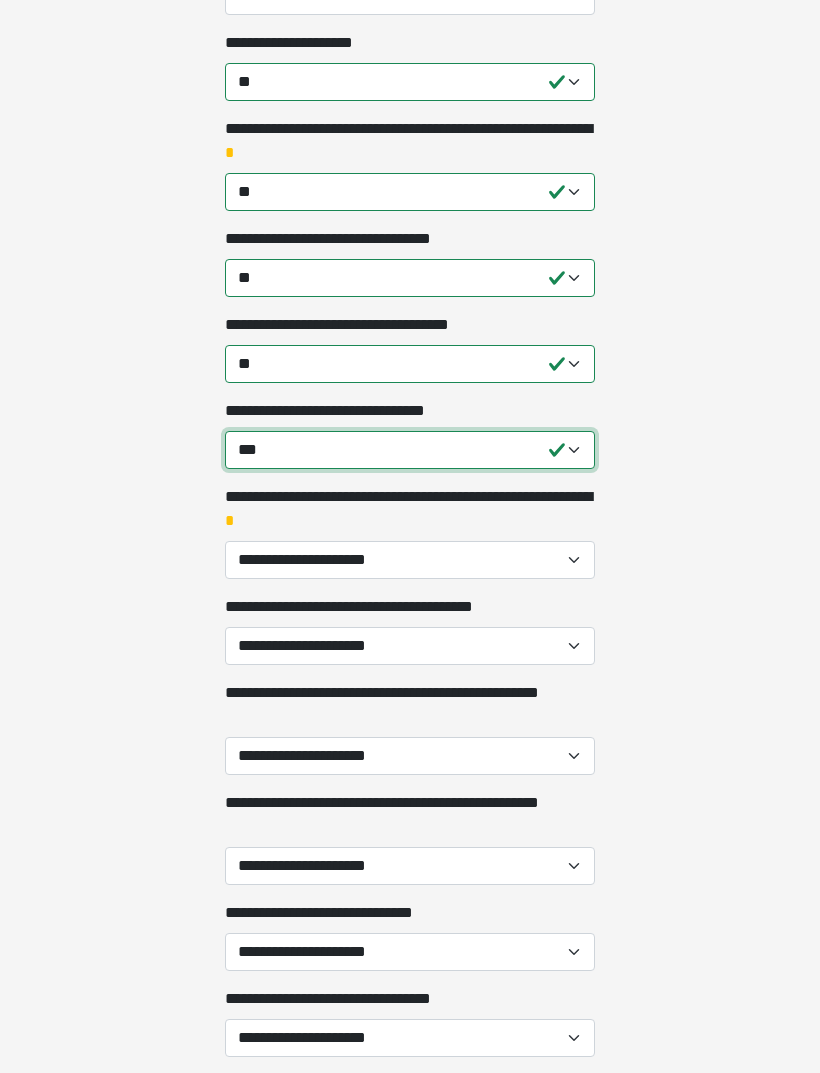 scroll, scrollTop: 846, scrollLeft: 0, axis: vertical 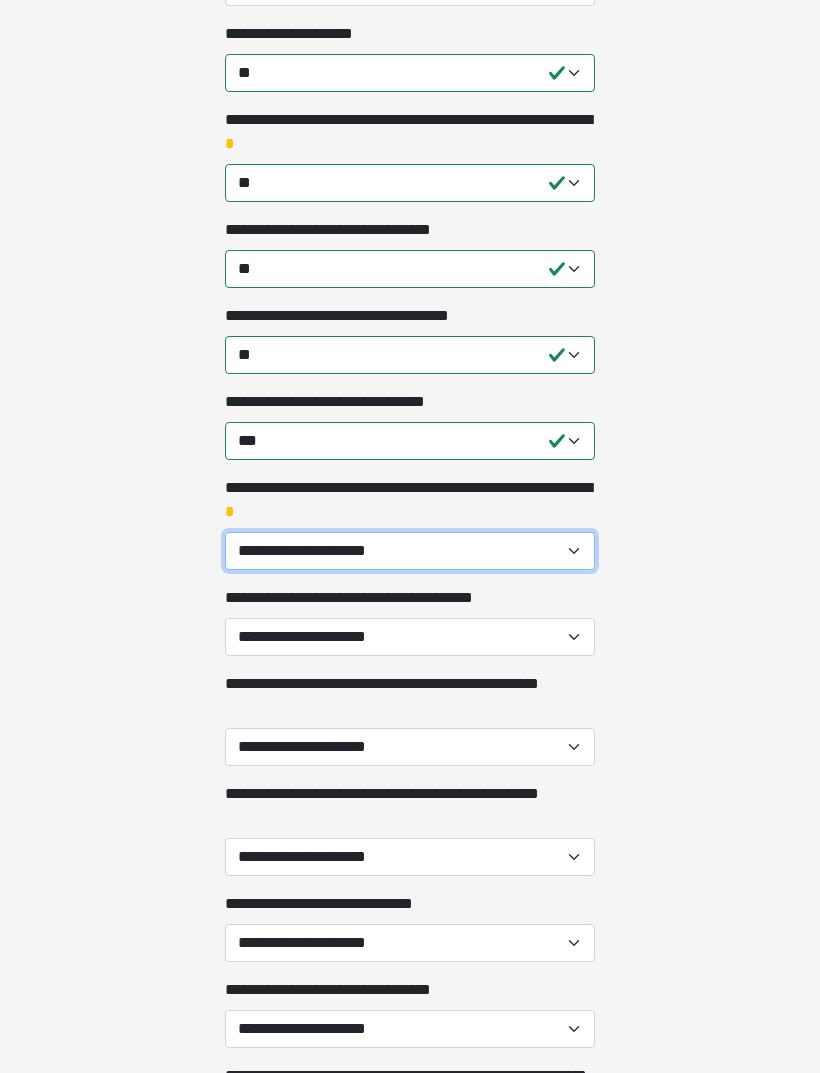 click on "**********" at bounding box center (410, 552) 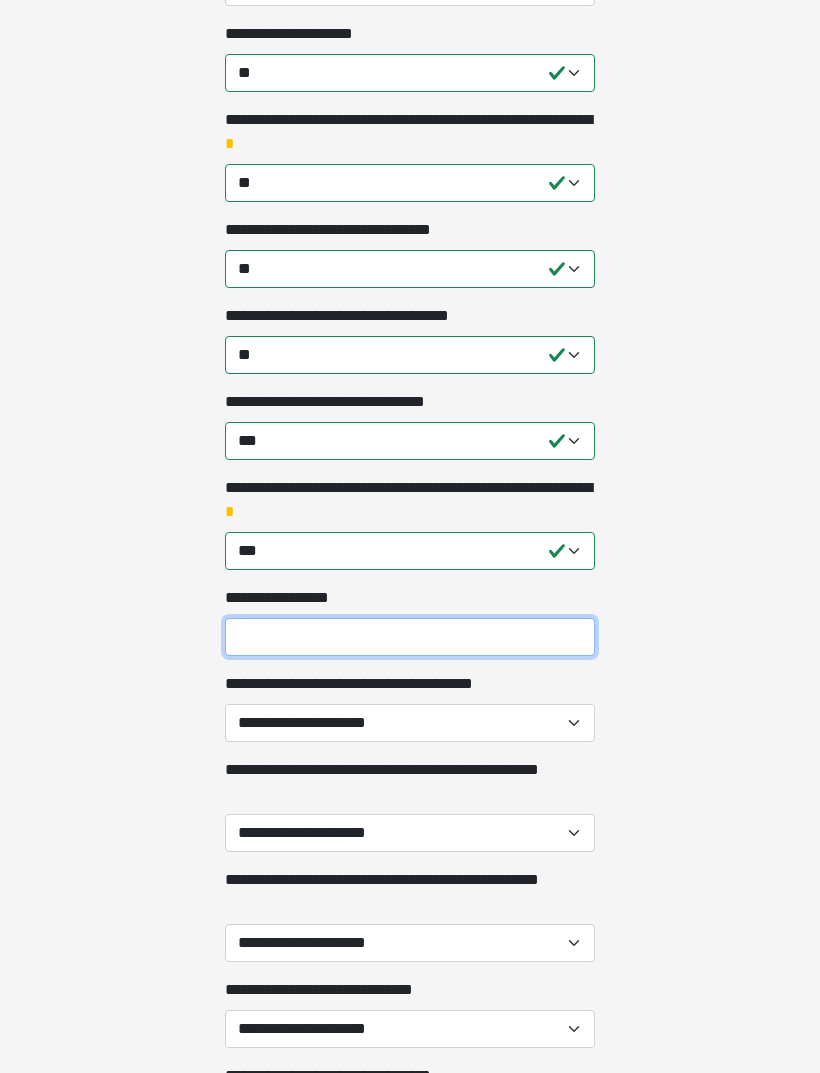 click on "**********" at bounding box center [410, 637] 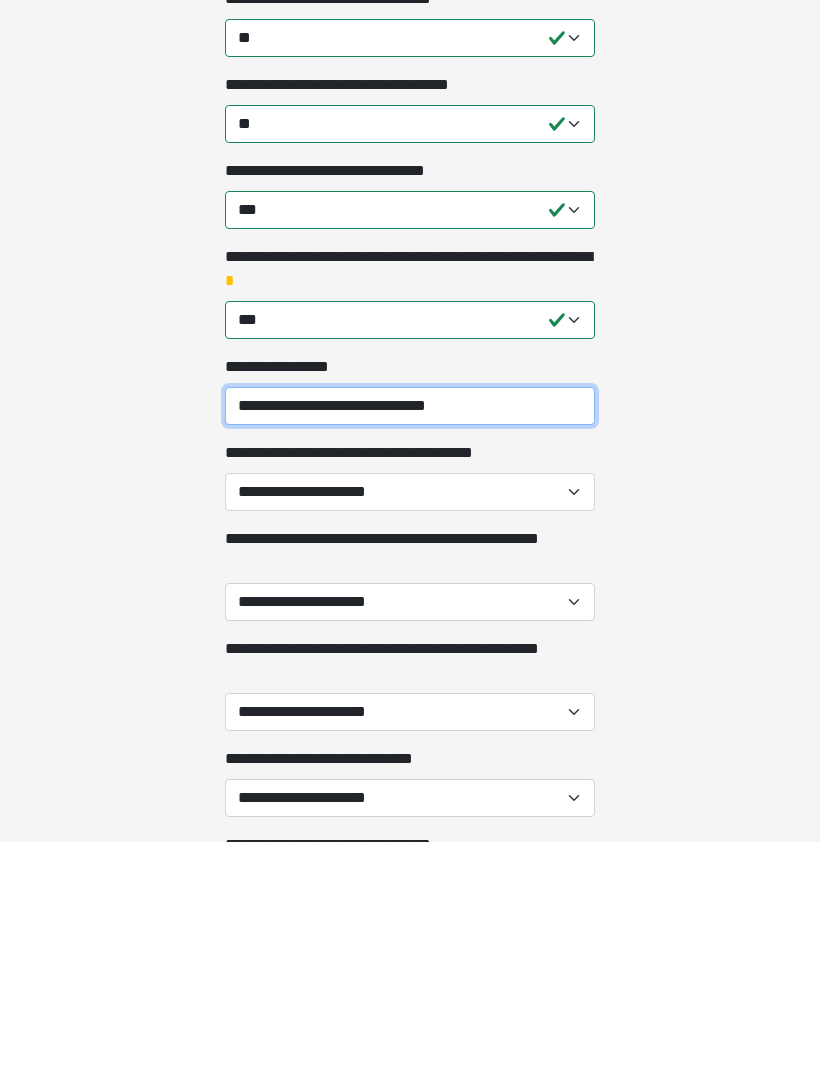 type on "**********" 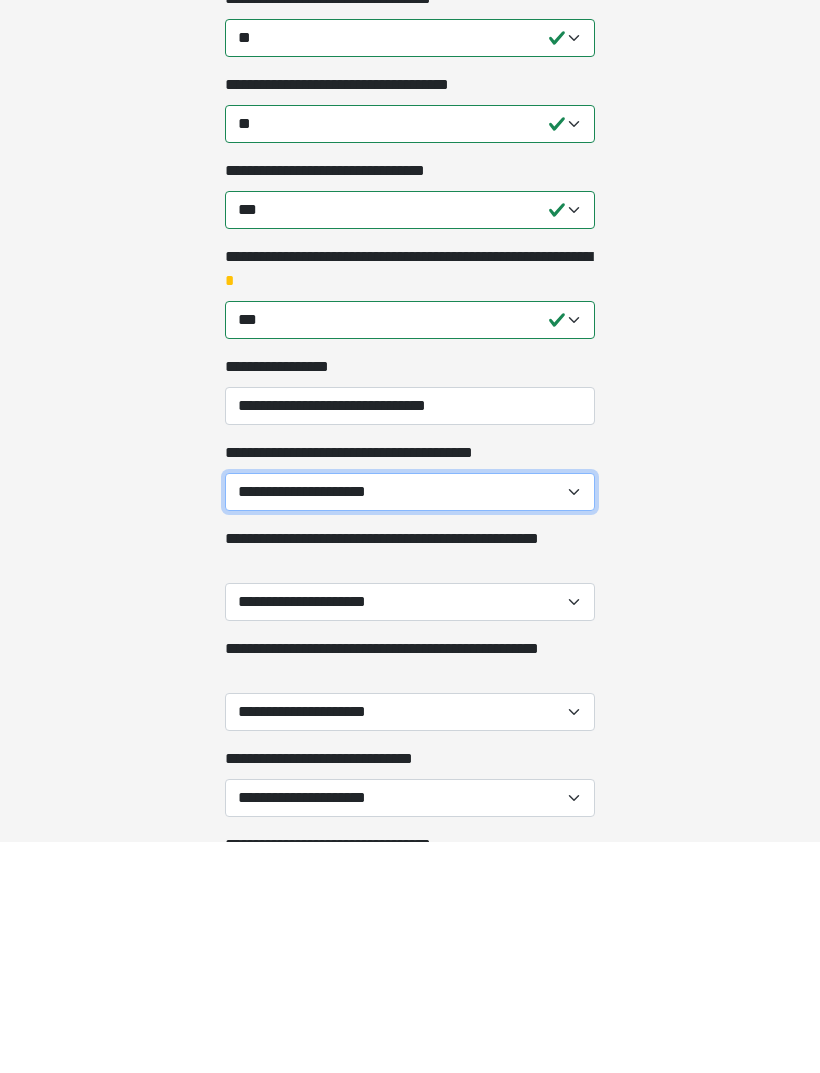click on "**********" at bounding box center [410, 724] 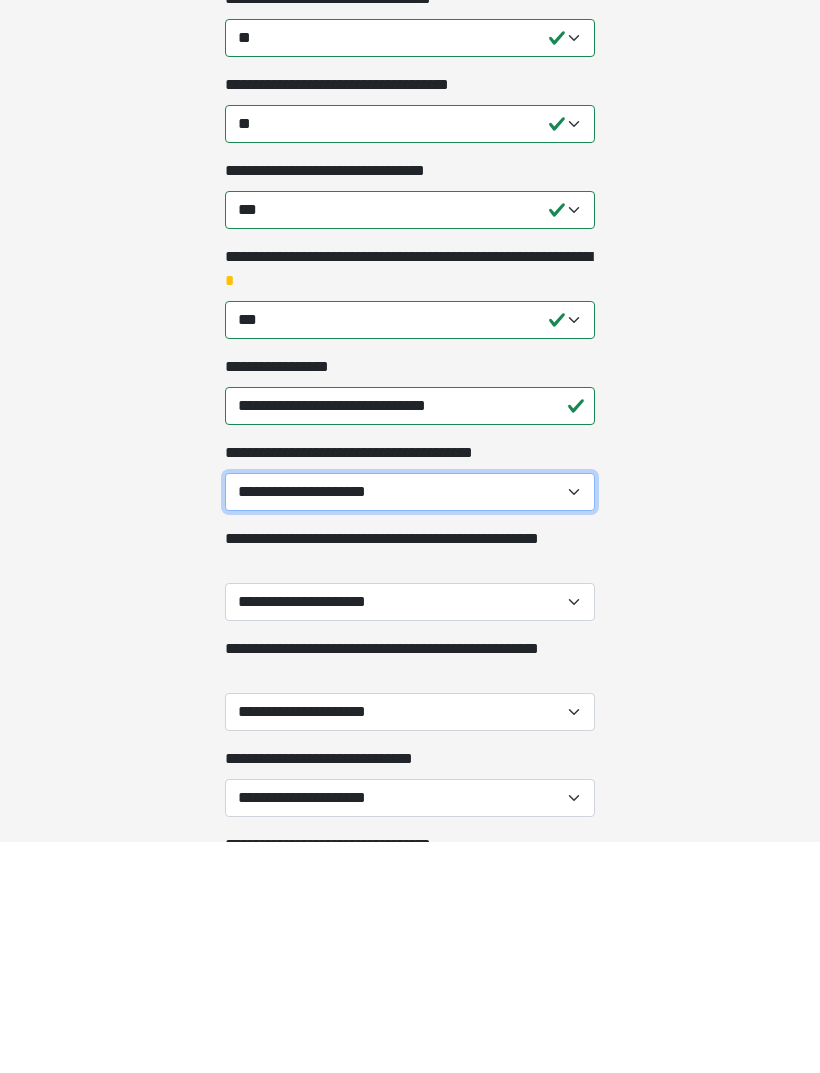 scroll, scrollTop: 1078, scrollLeft: 0, axis: vertical 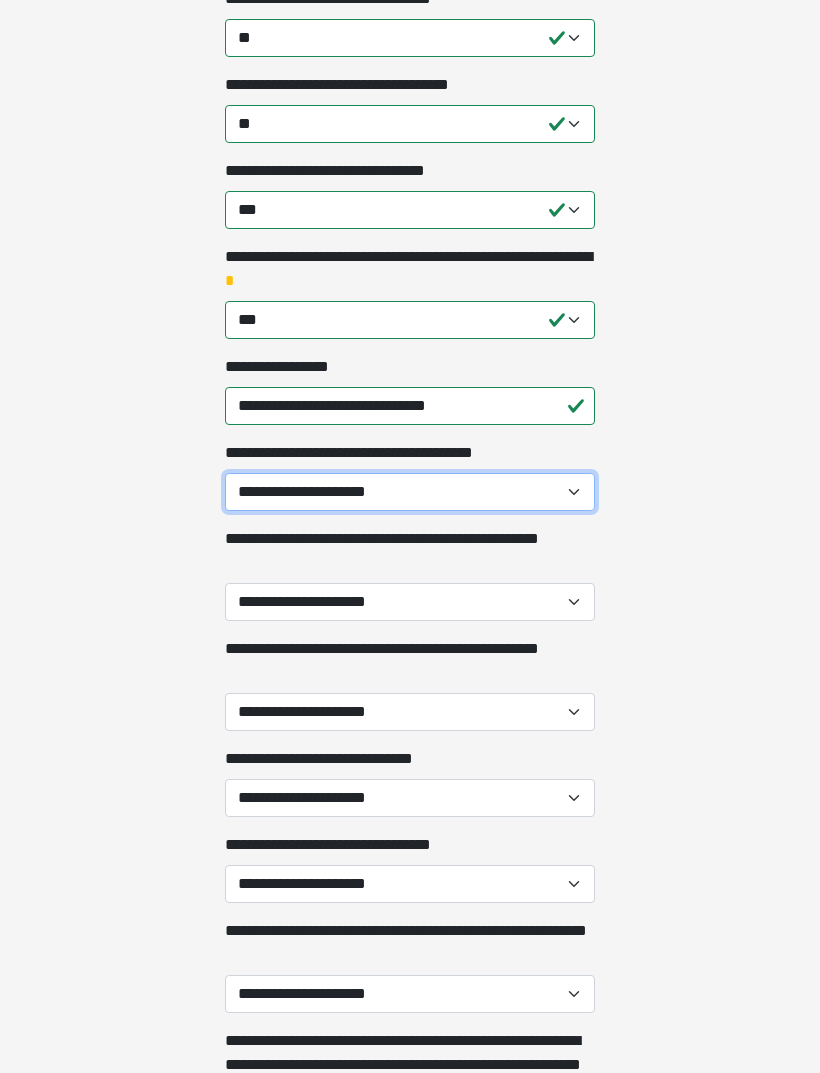 select on "**" 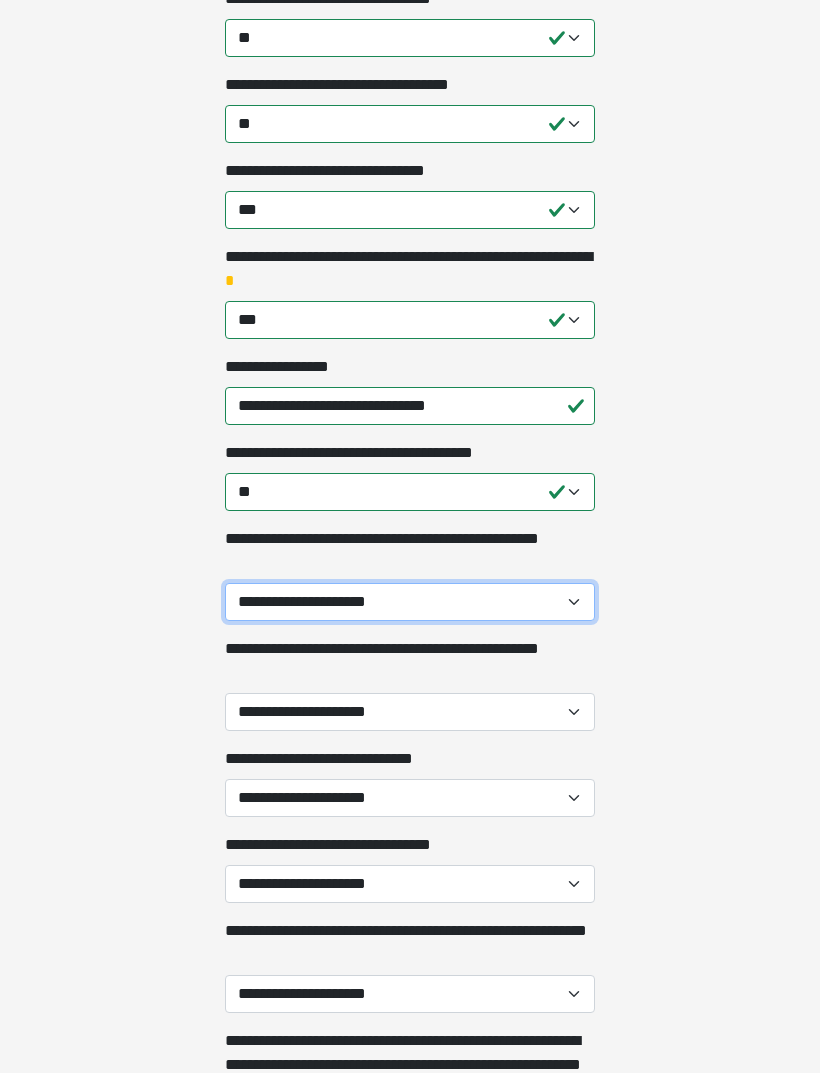 click on "**********" at bounding box center (410, 602) 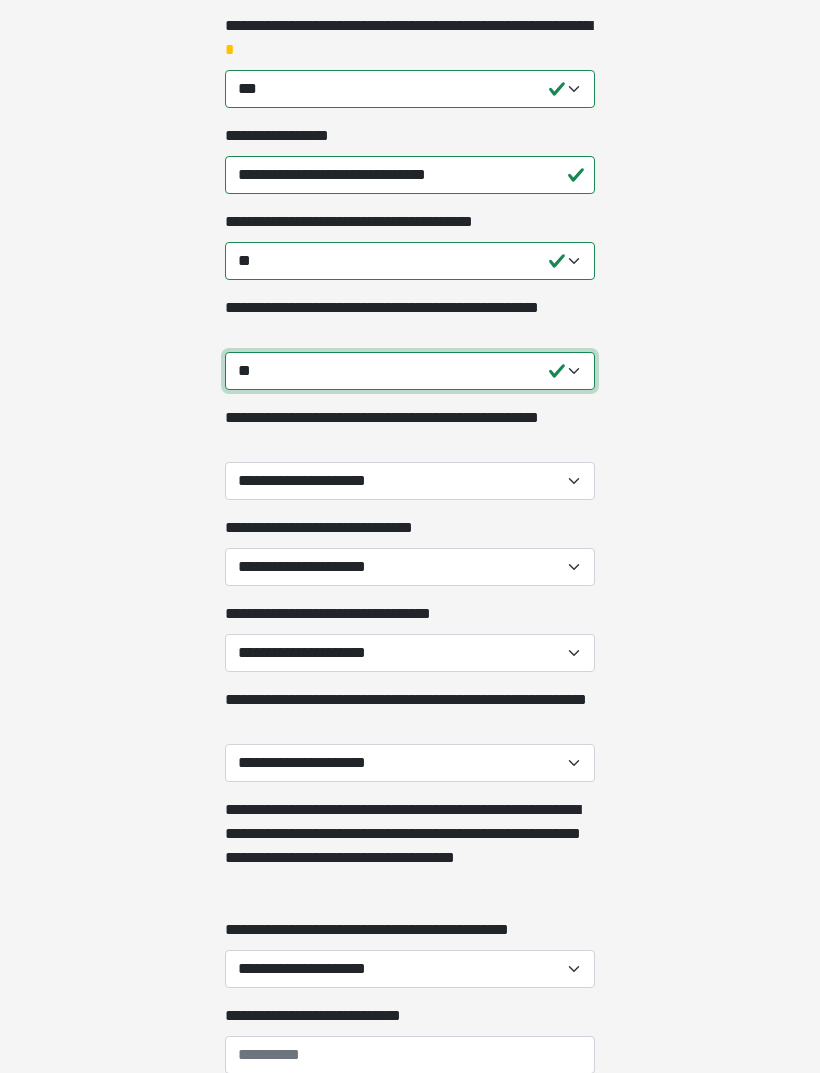 scroll, scrollTop: 1309, scrollLeft: 0, axis: vertical 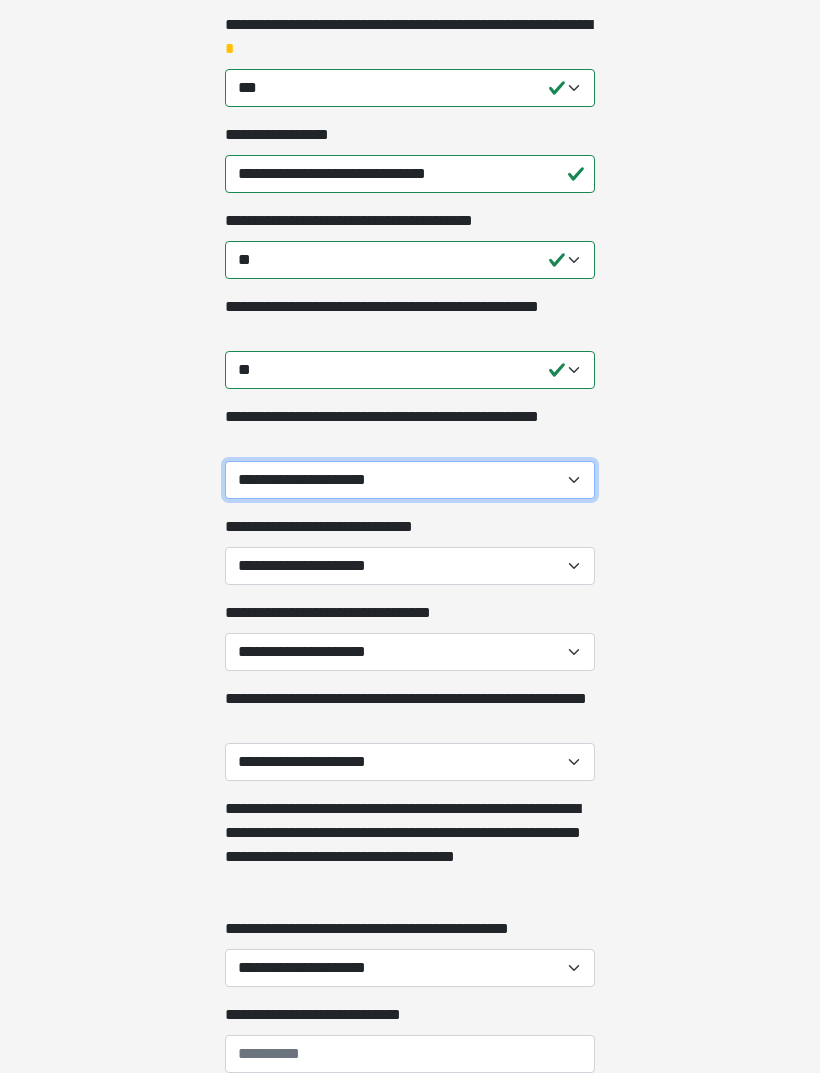 click on "**********" at bounding box center (410, 481) 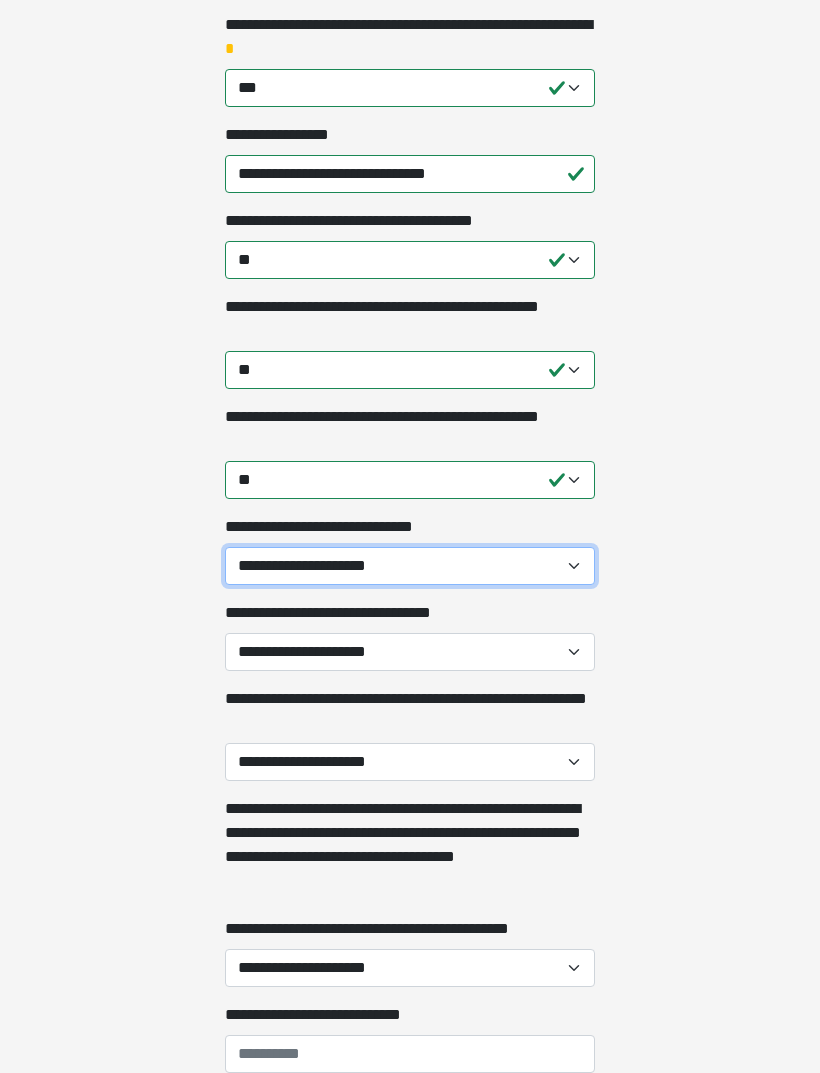 click on "**********" at bounding box center (410, 566) 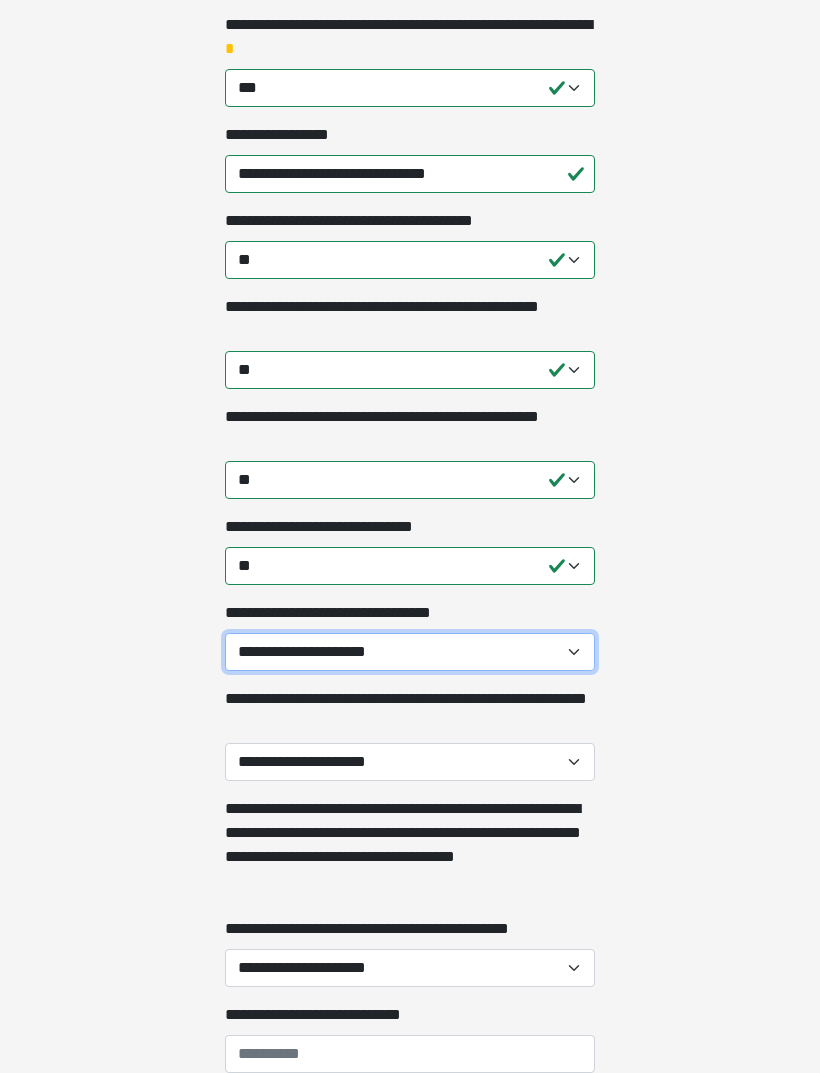 click on "**********" at bounding box center (410, 652) 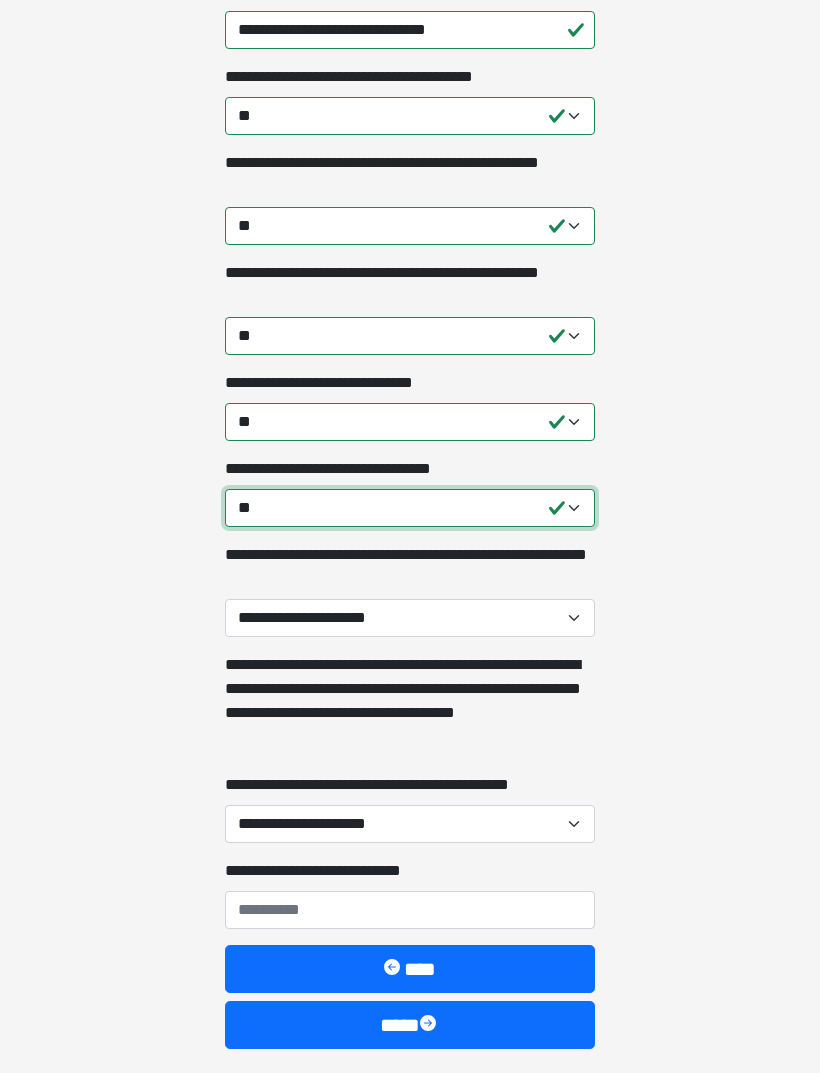 scroll, scrollTop: 1469, scrollLeft: 0, axis: vertical 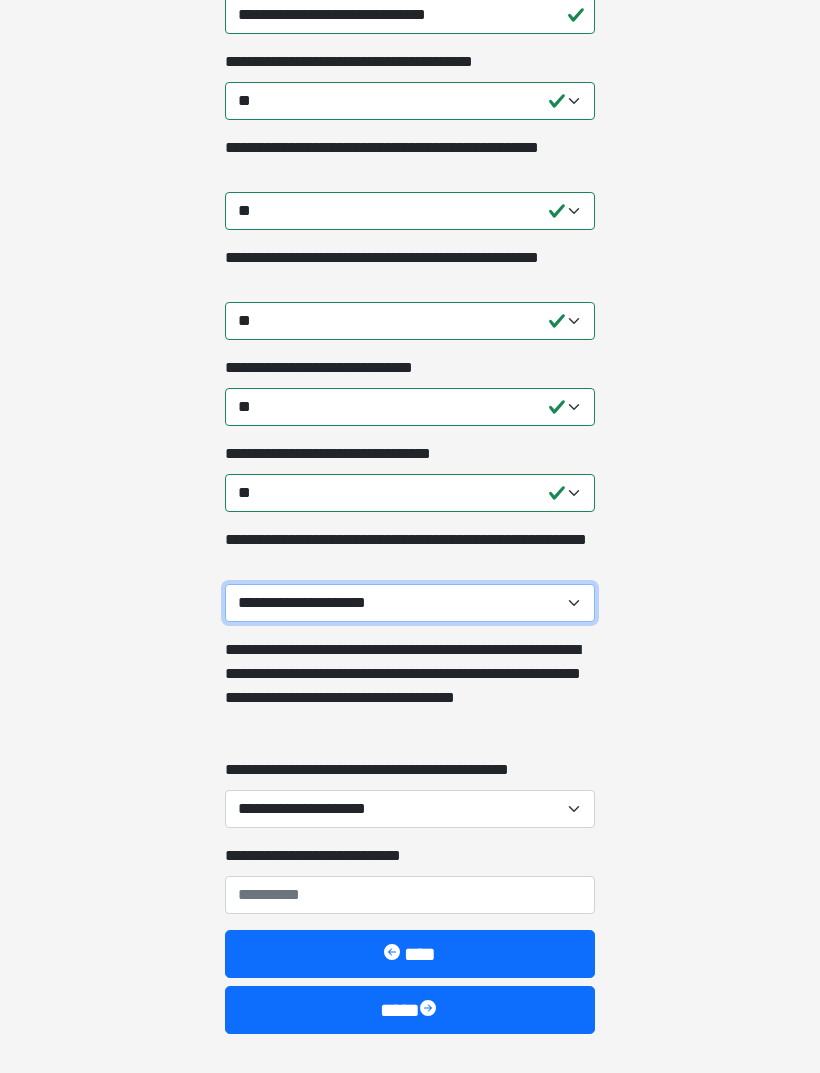 click on "**********" at bounding box center [410, 603] 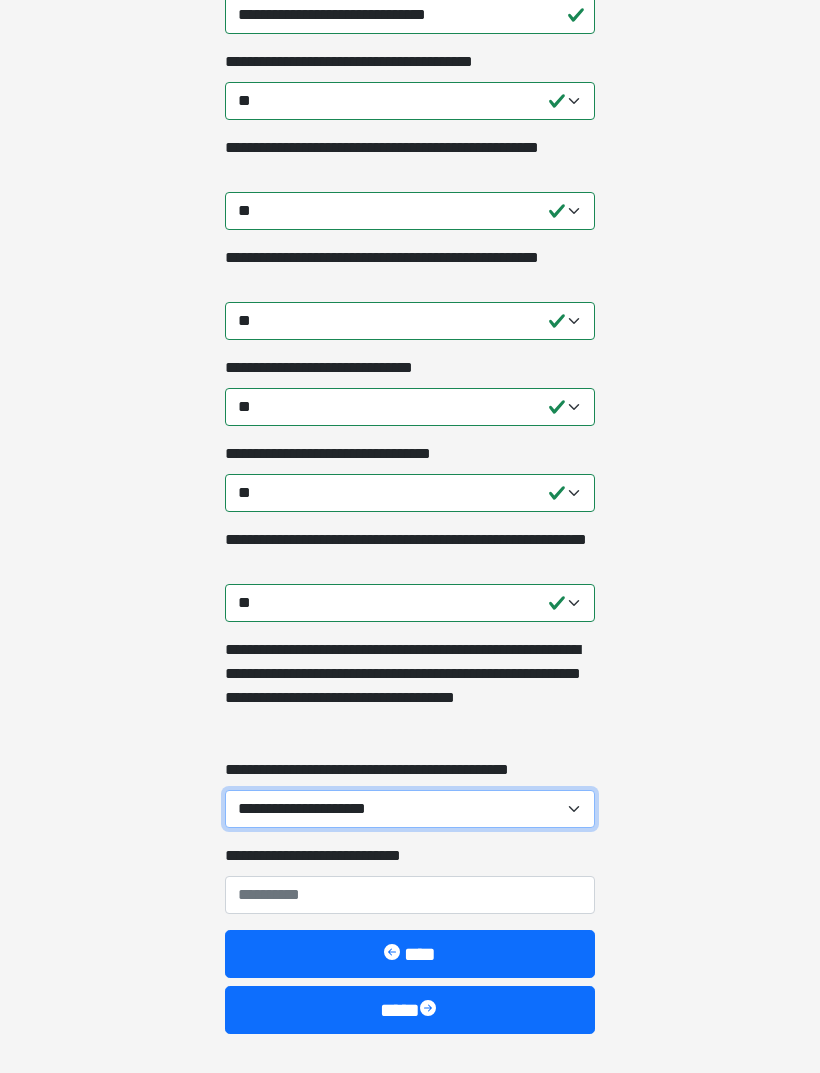 click on "**********" at bounding box center (410, 809) 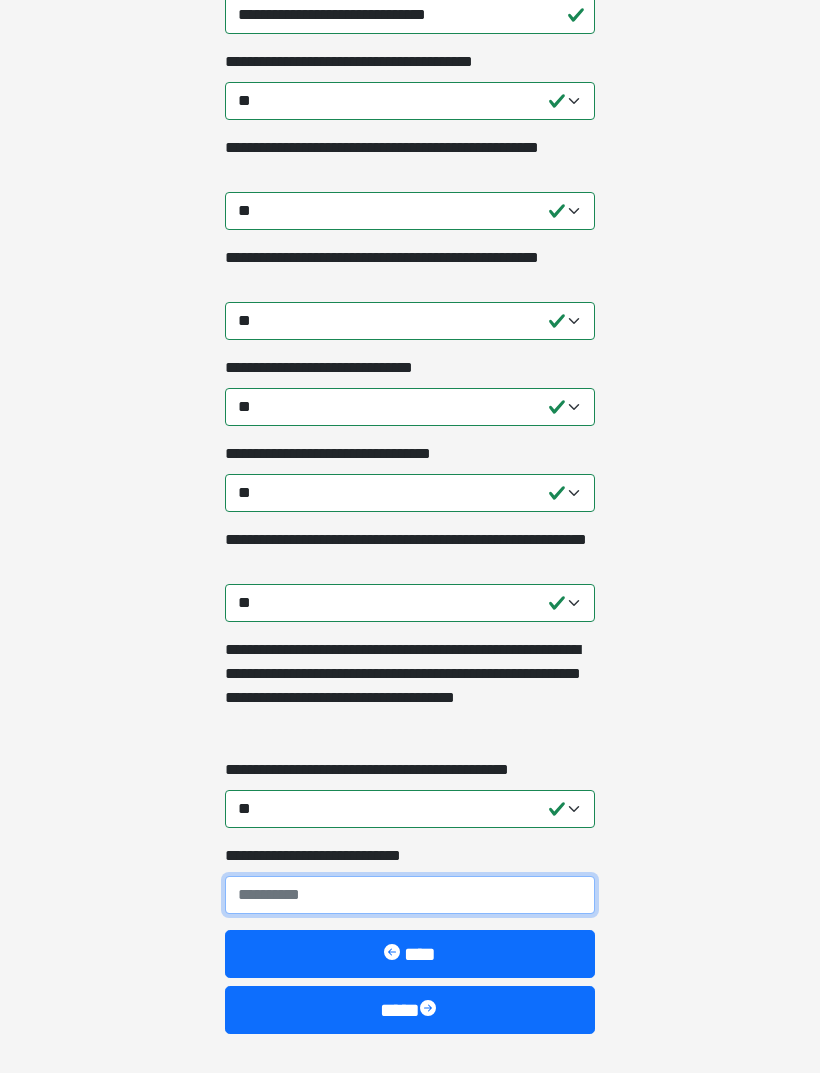 click on "**********" at bounding box center [410, 895] 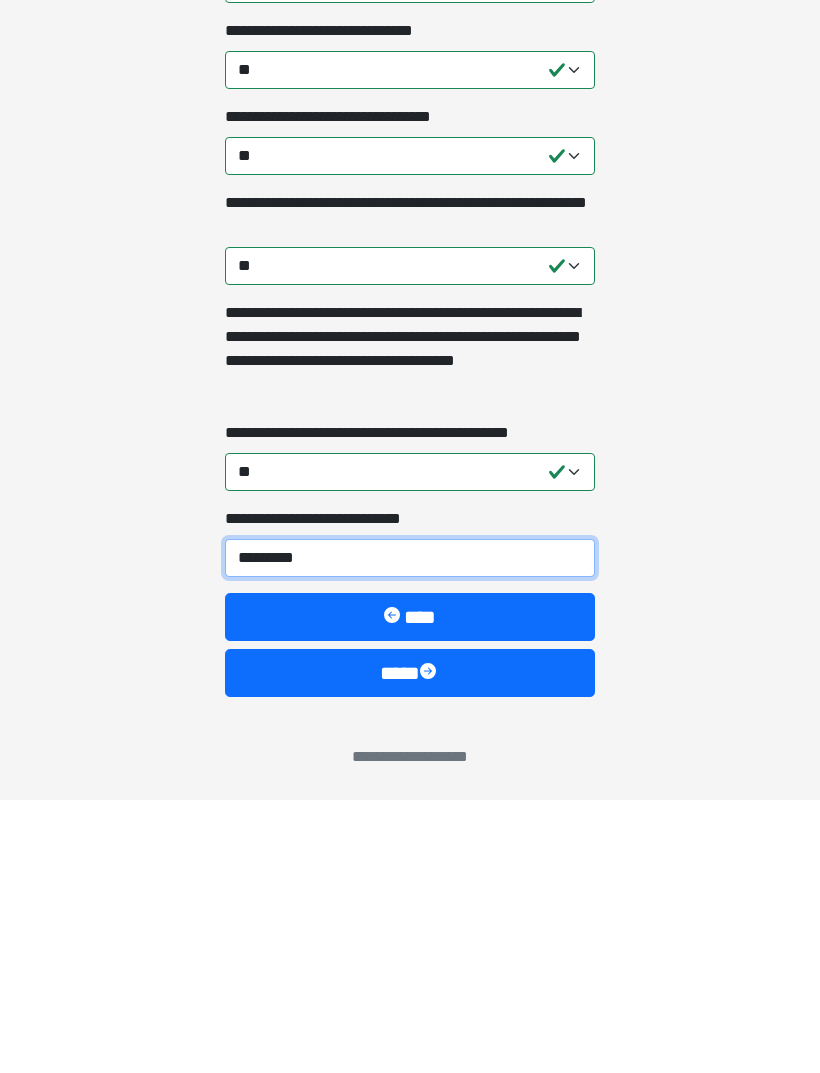 type on "**********" 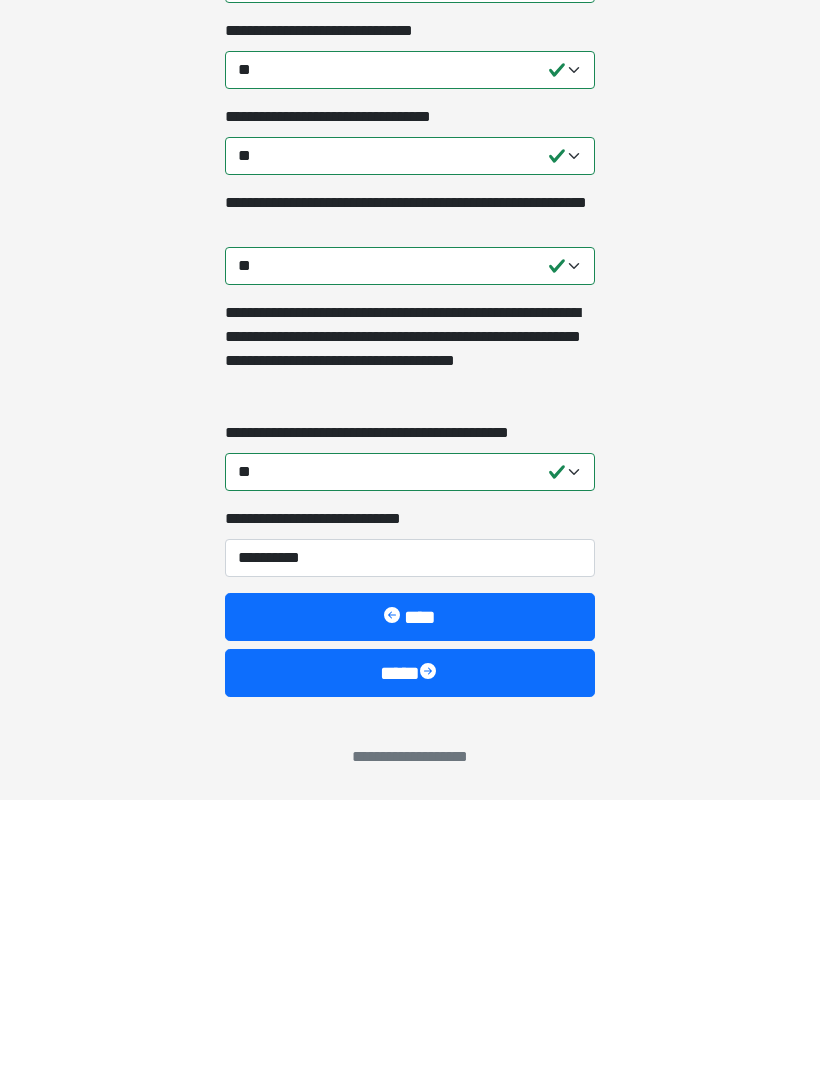 click on "****" at bounding box center (410, 946) 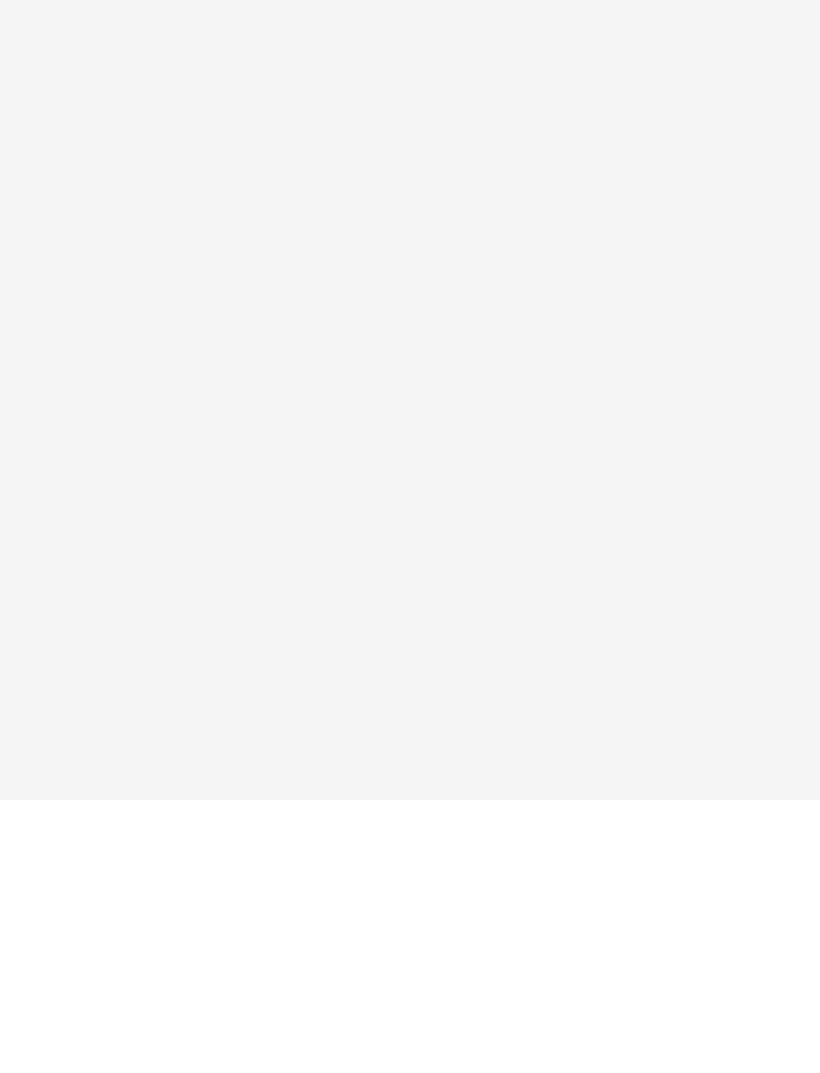 scroll, scrollTop: 0, scrollLeft: 0, axis: both 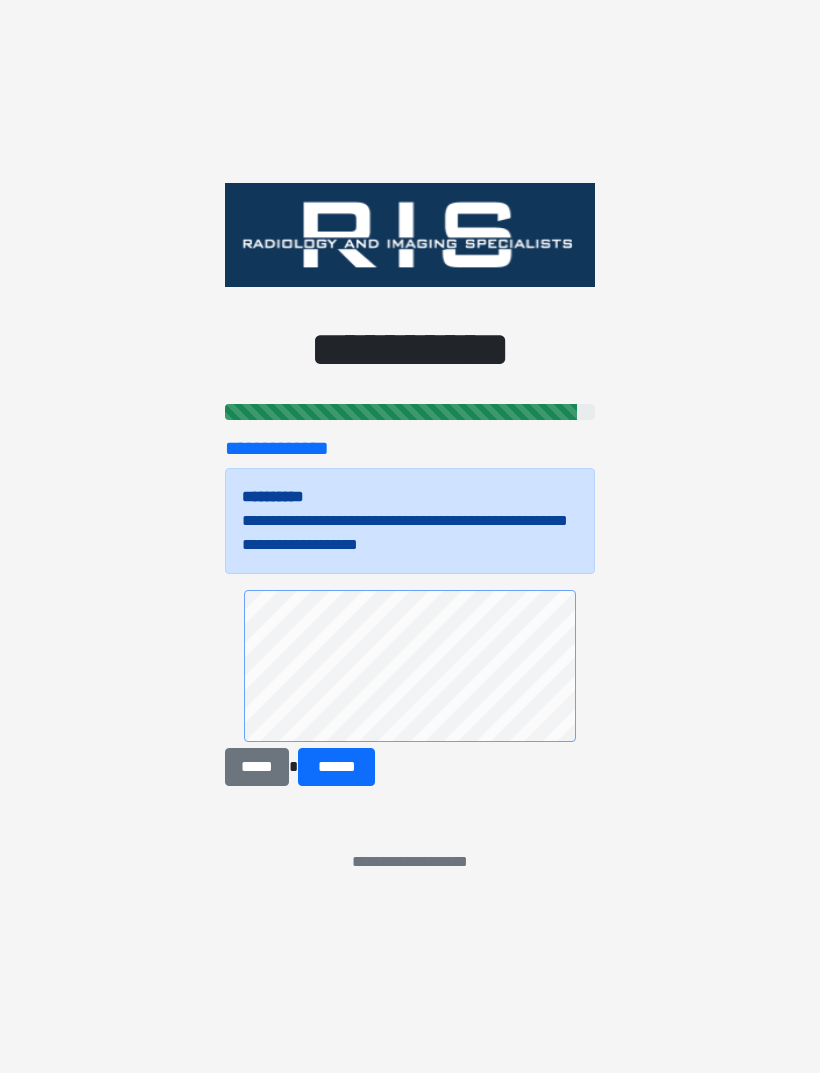 click on "******" at bounding box center (336, 767) 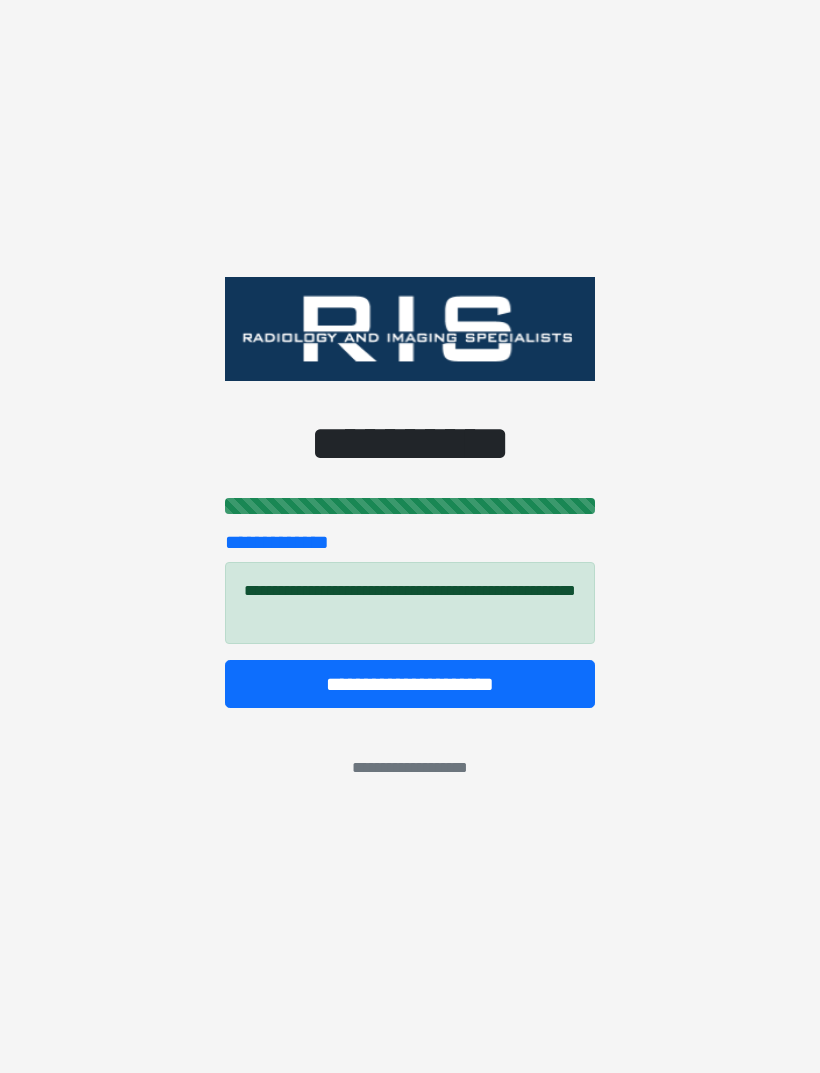 click on "**********" at bounding box center (410, 684) 